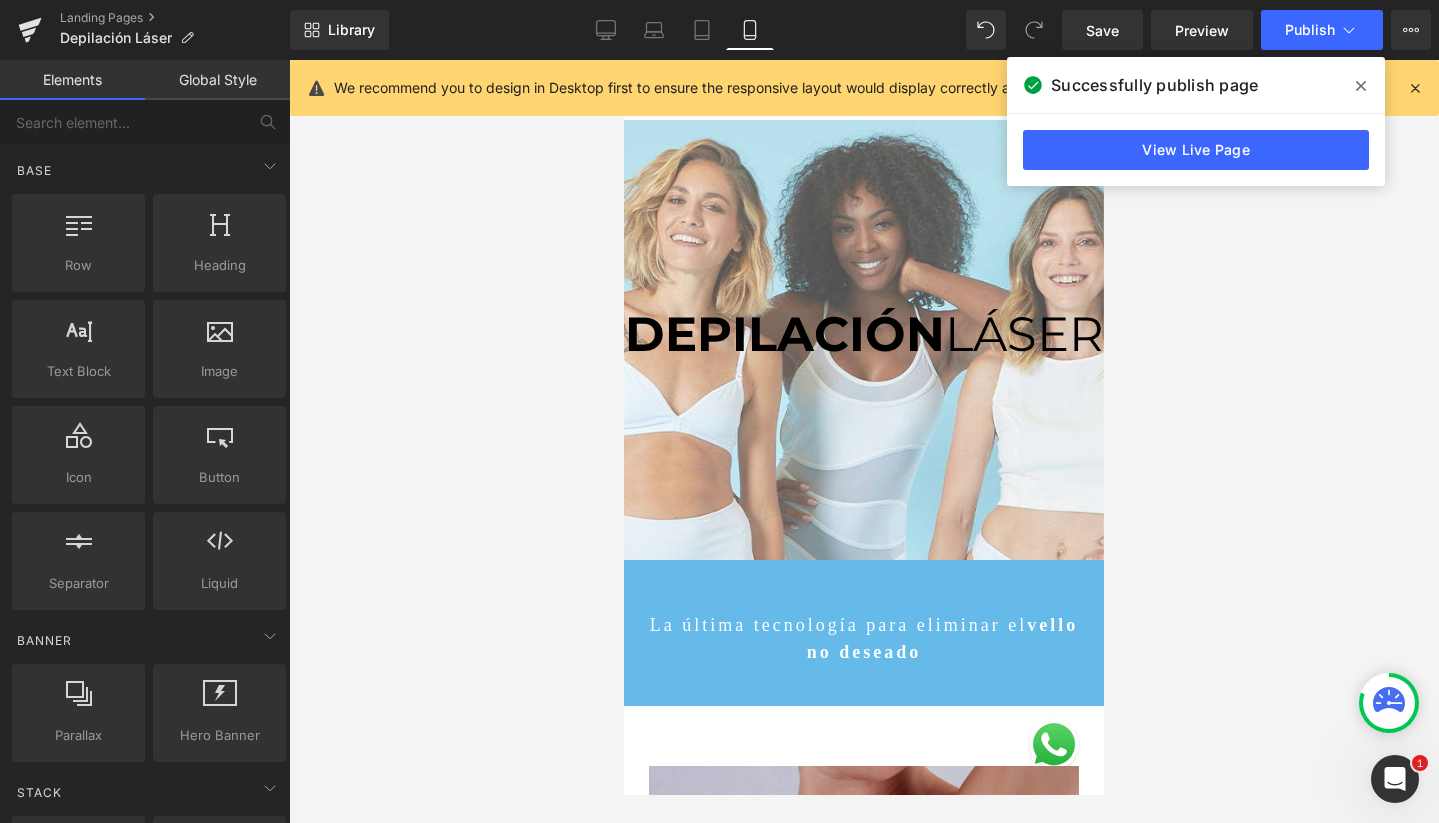 scroll, scrollTop: 0, scrollLeft: 0, axis: both 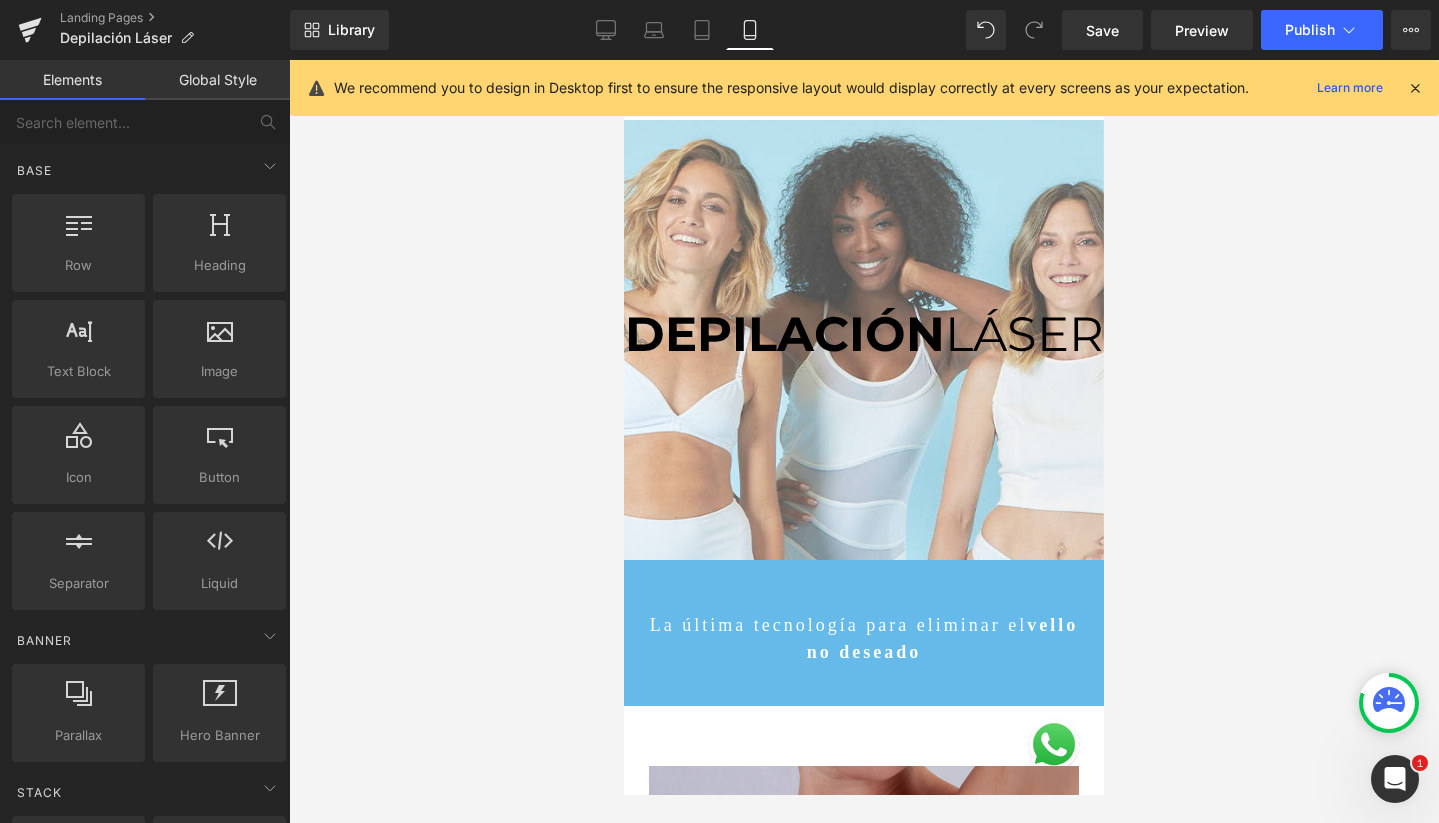 click at bounding box center (864, 441) 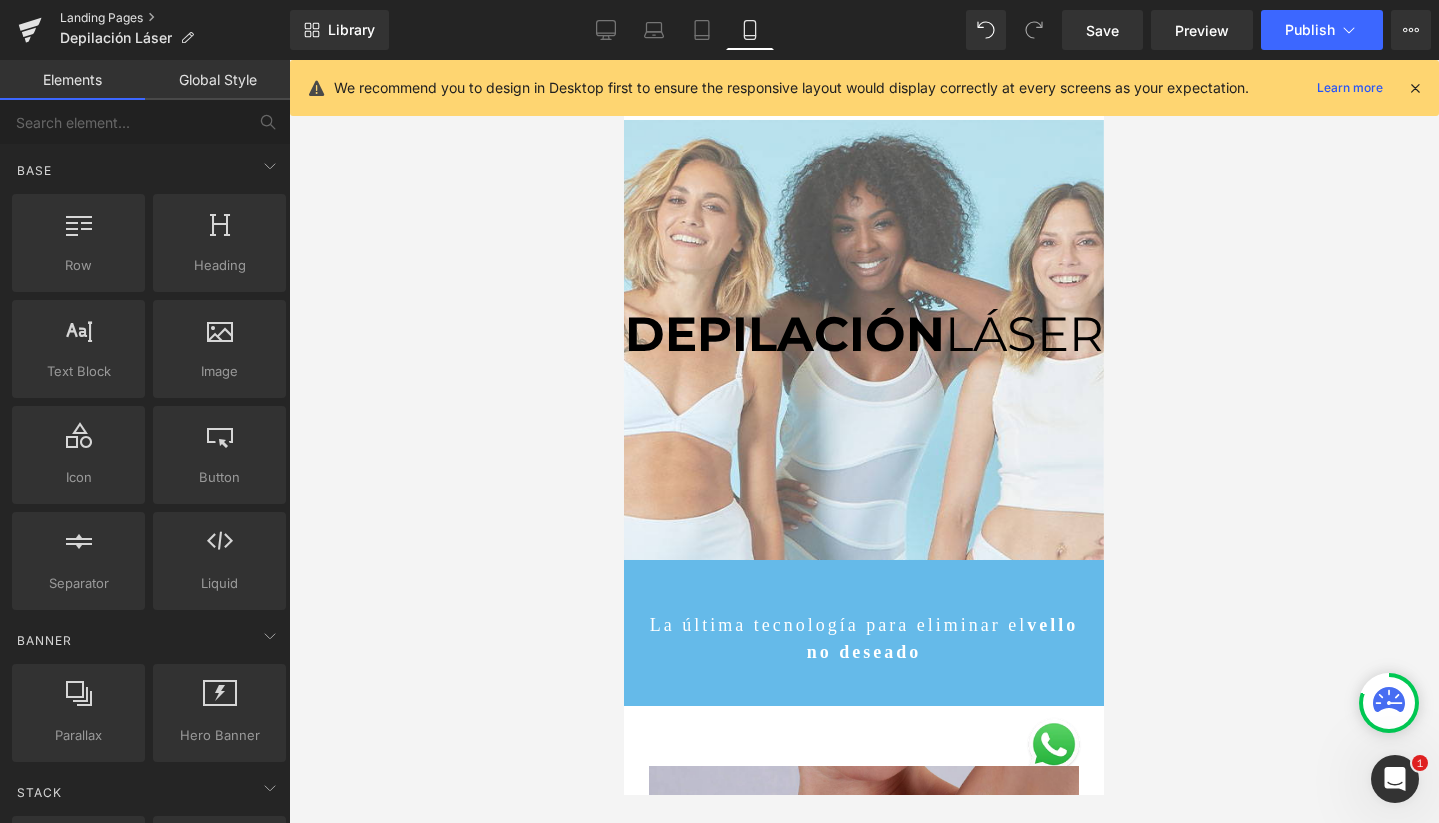 click on "Landing Pages" at bounding box center (175, 18) 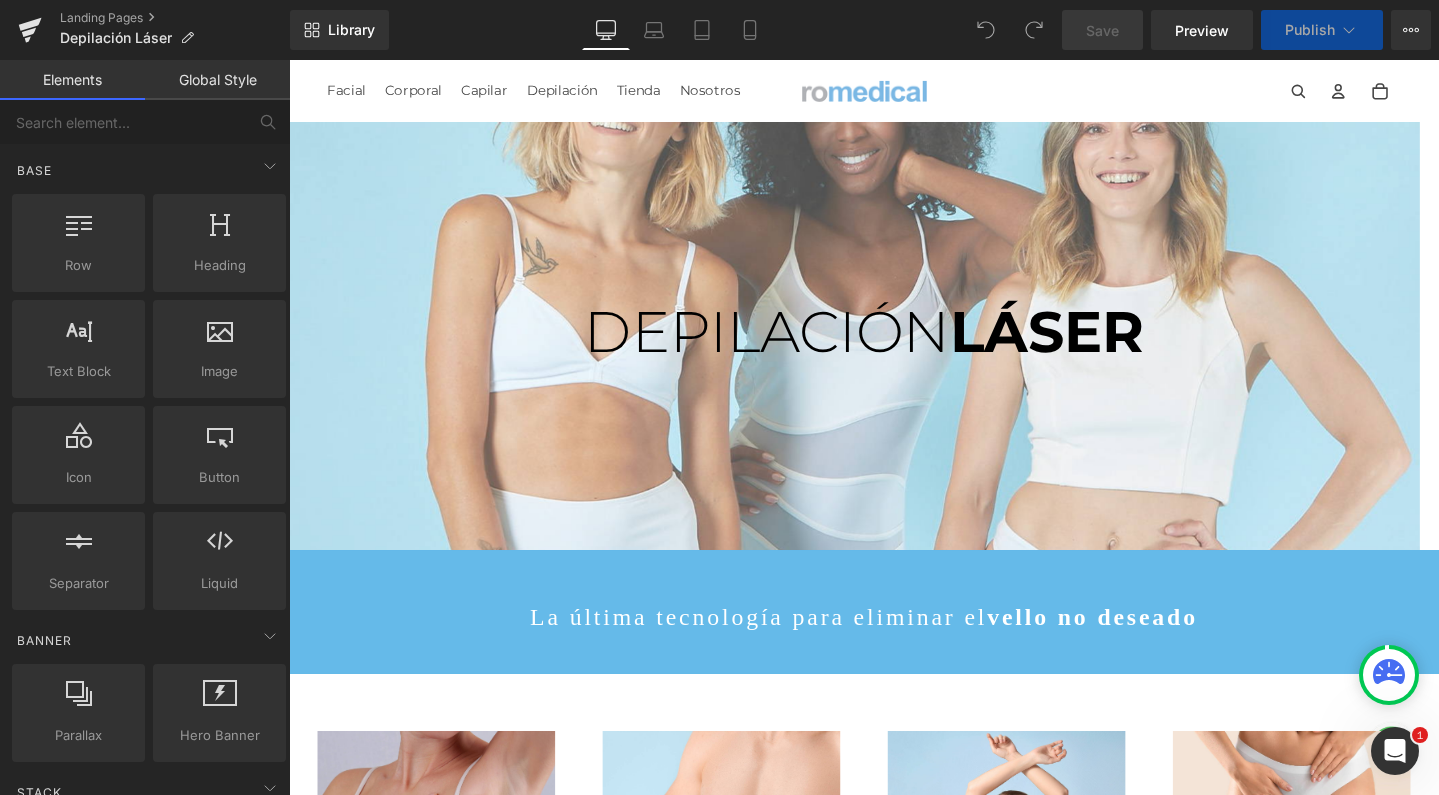 scroll, scrollTop: 0, scrollLeft: 0, axis: both 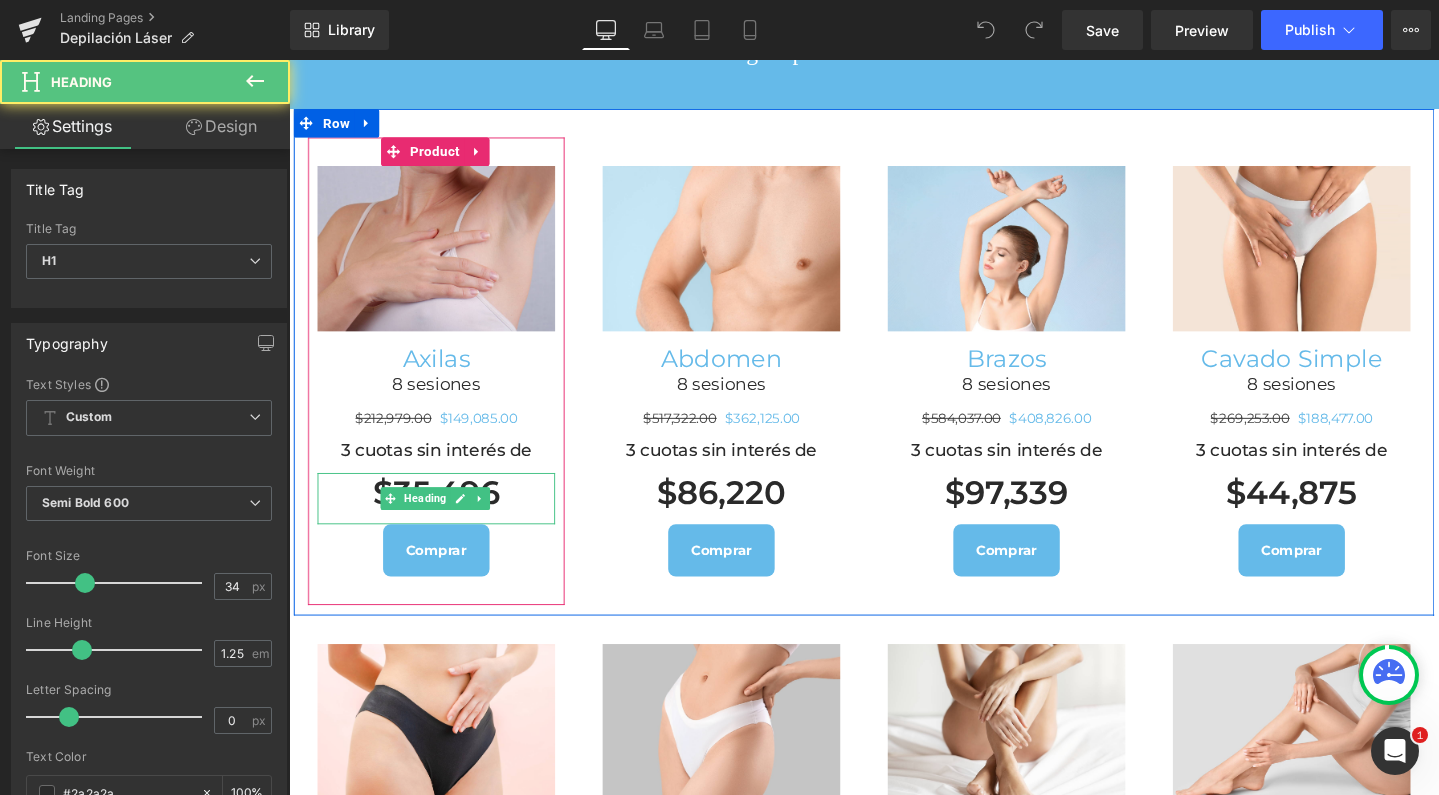 click on "$35,496 Heading" at bounding box center [444, 522] 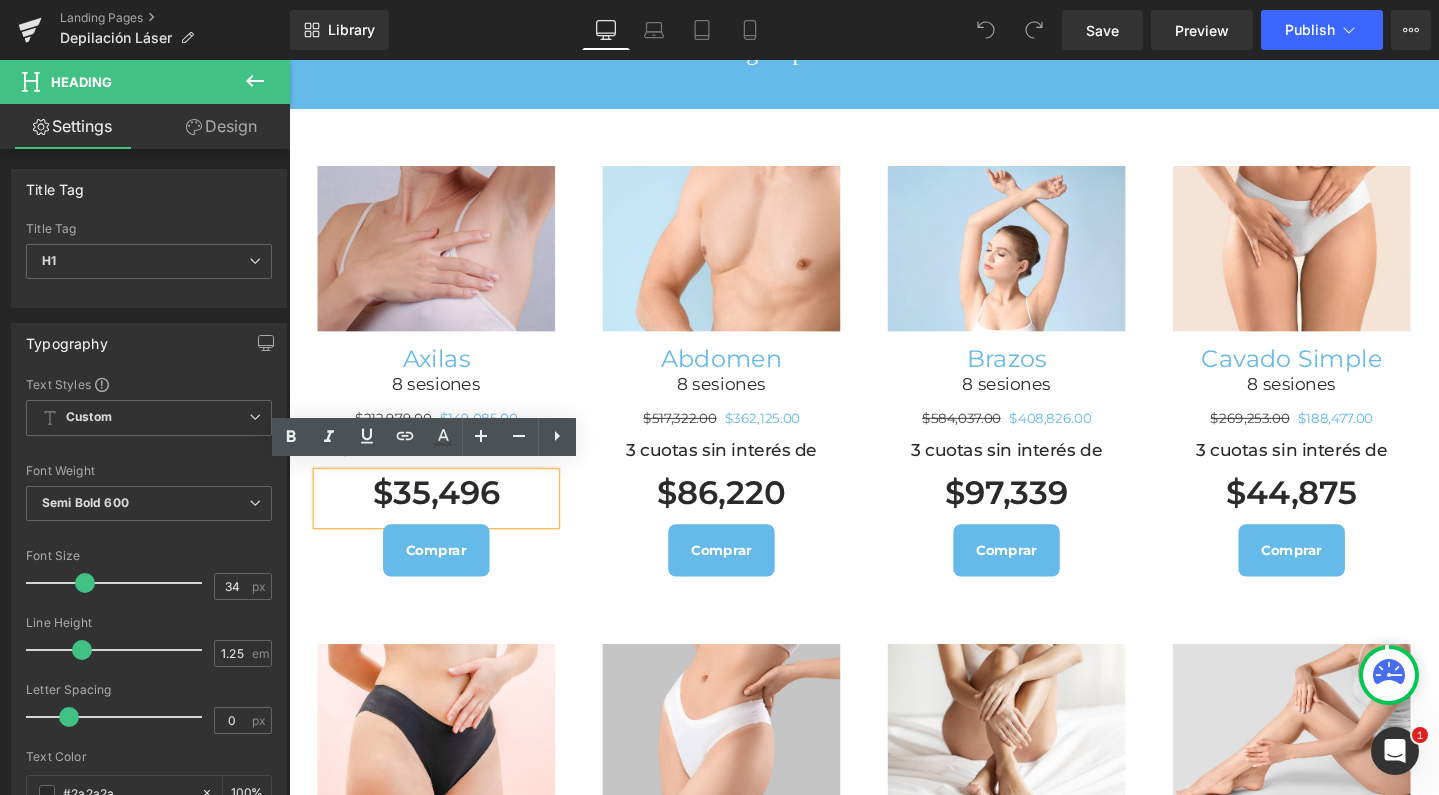 click on "$35,496" at bounding box center [444, 516] 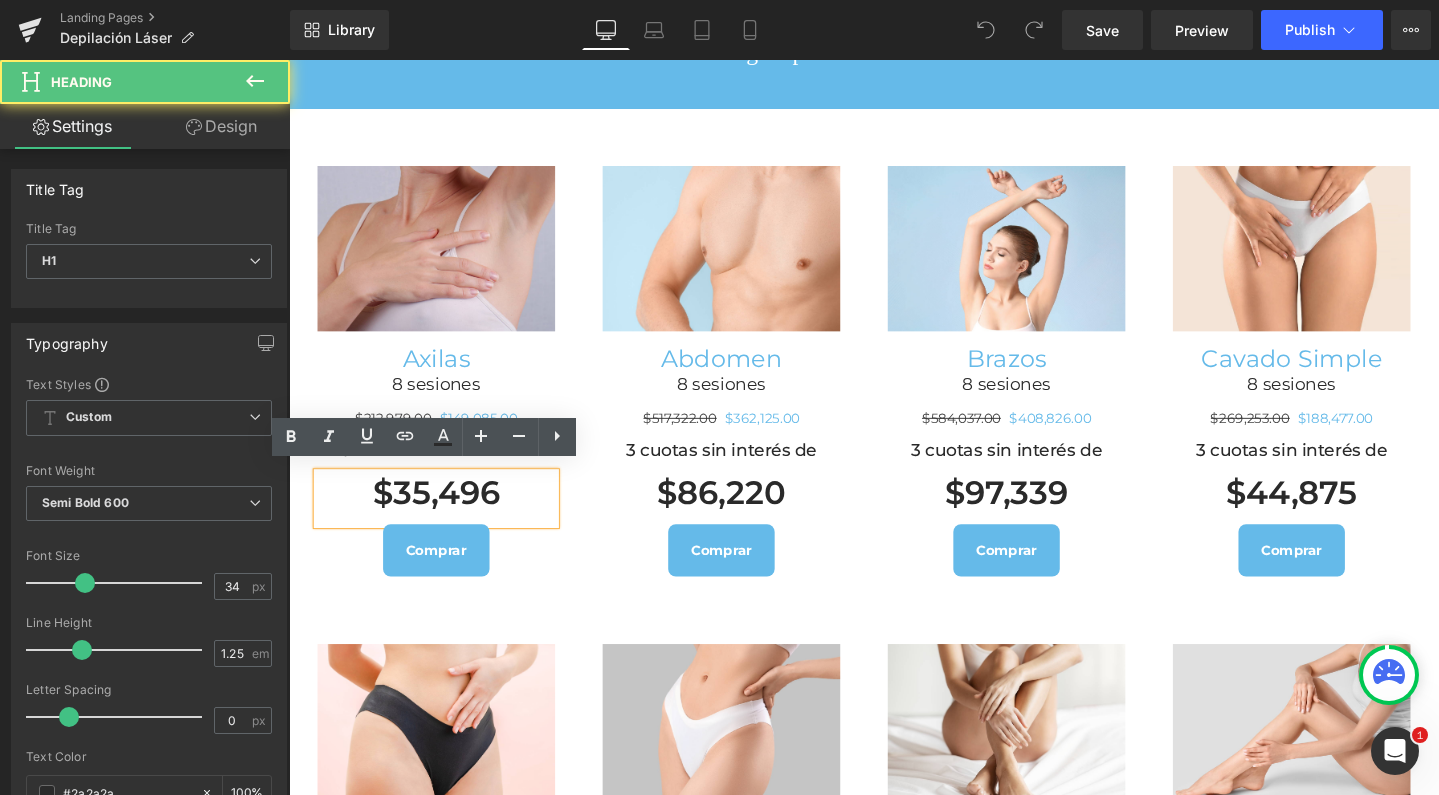 type 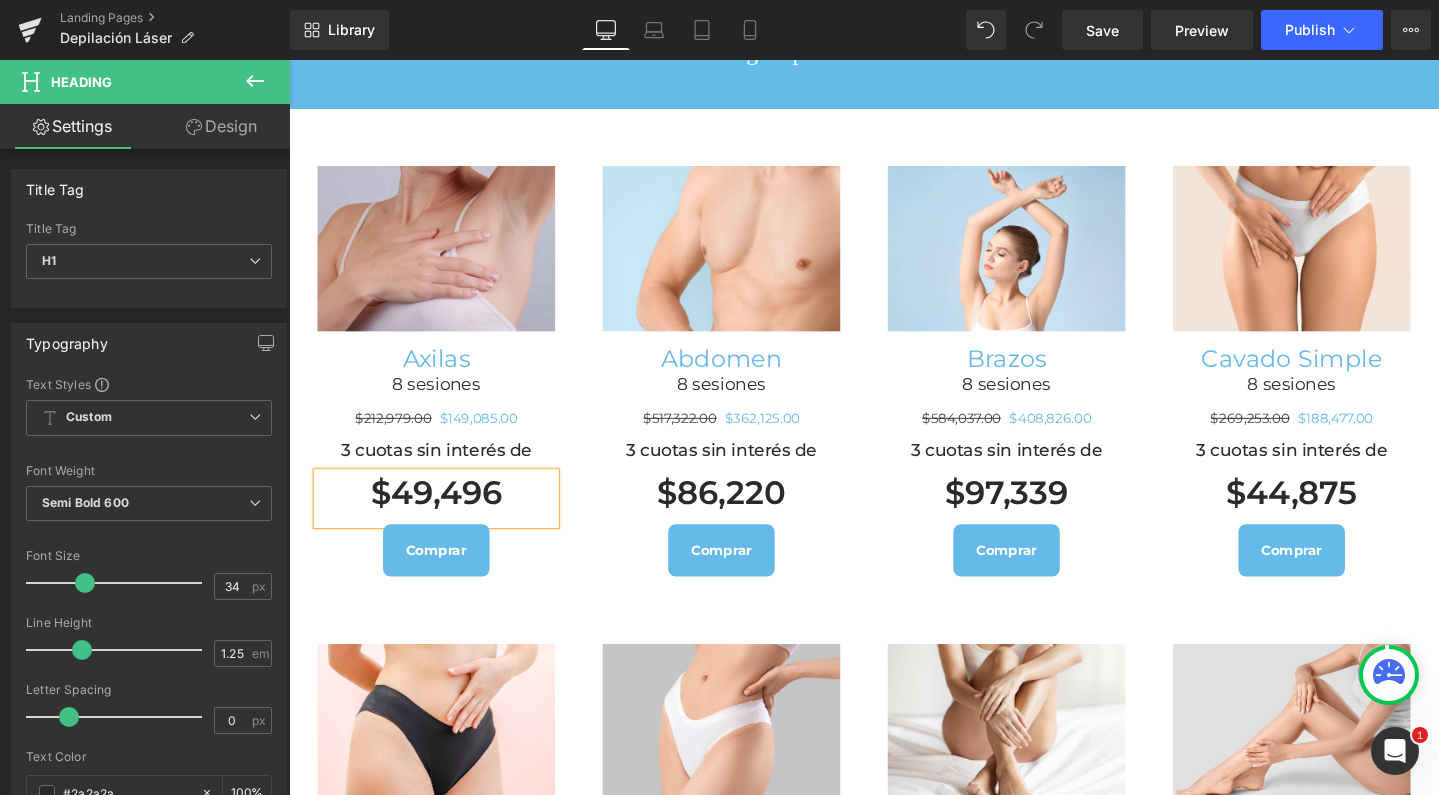 click on "$49,496" at bounding box center [444, 516] 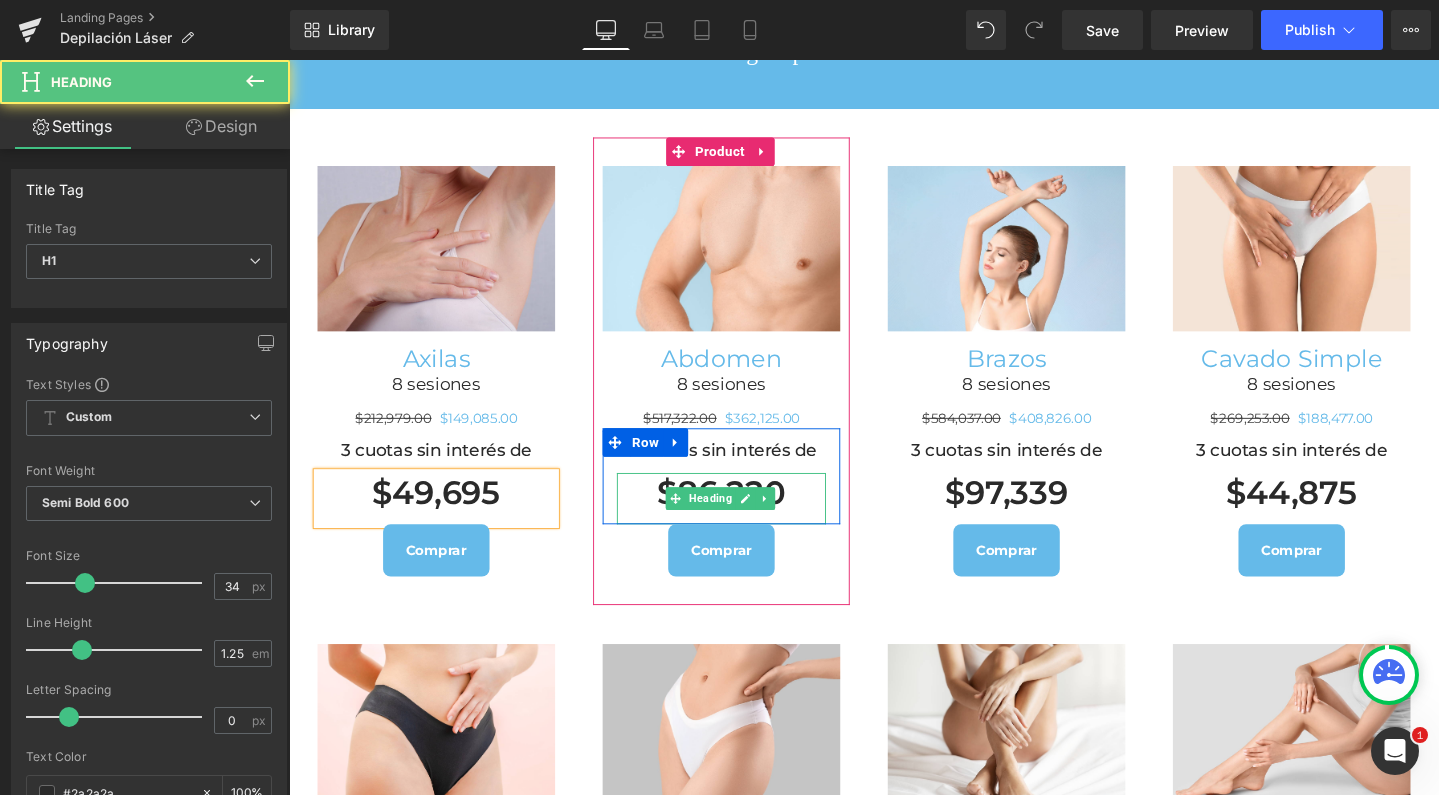 click on "$86,220" at bounding box center (744, 516) 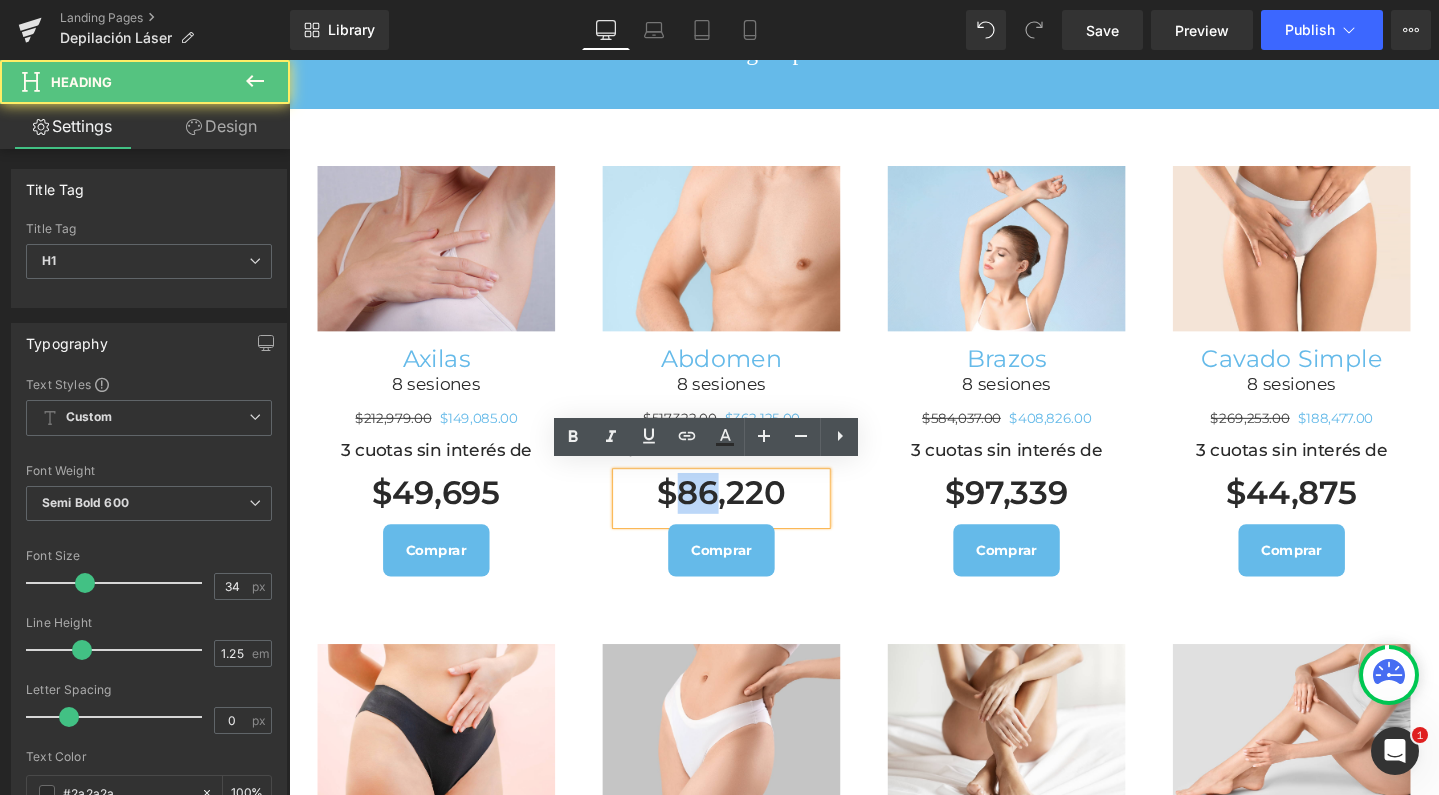 drag, startPoint x: 698, startPoint y: 506, endPoint x: 726, endPoint y: 507, distance: 28.01785 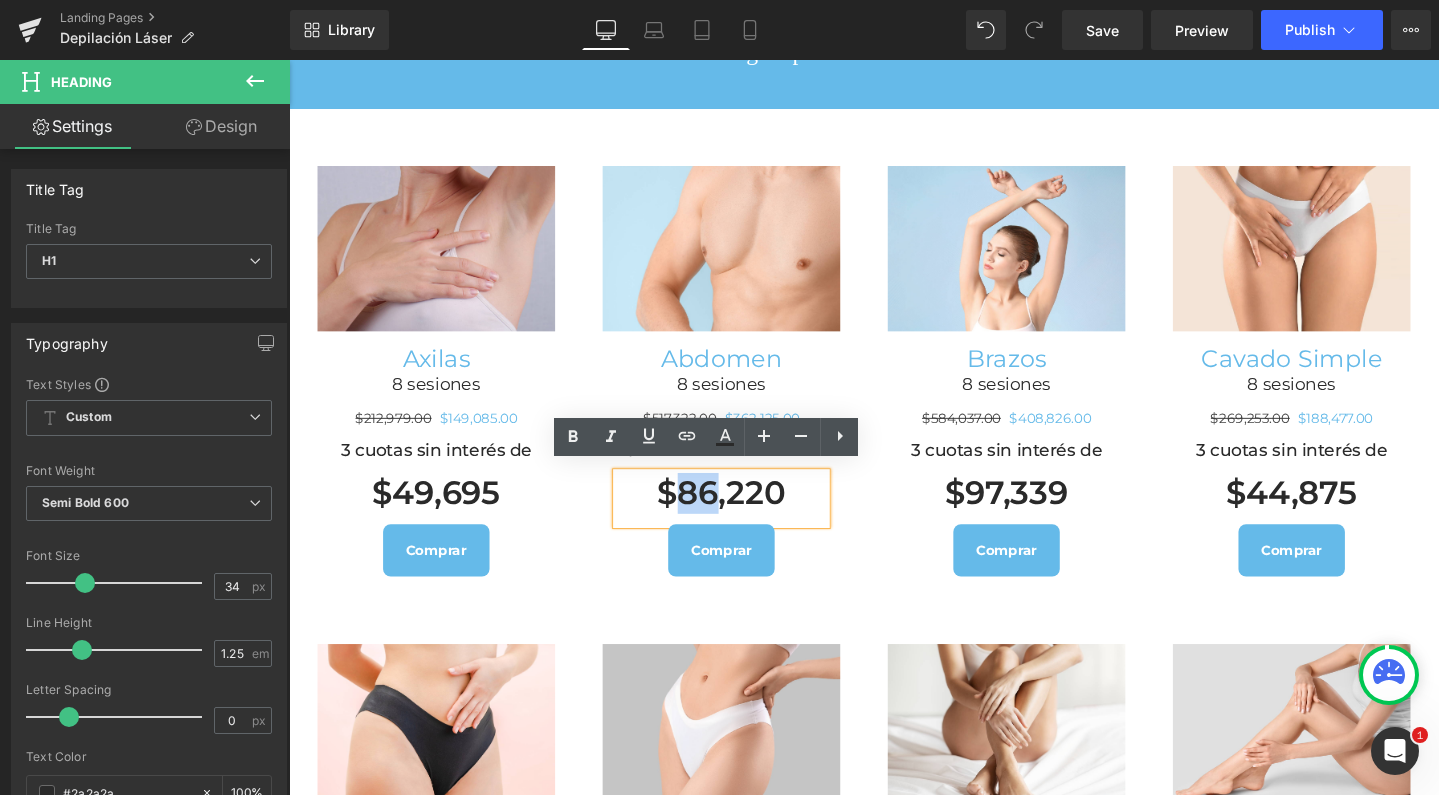 type 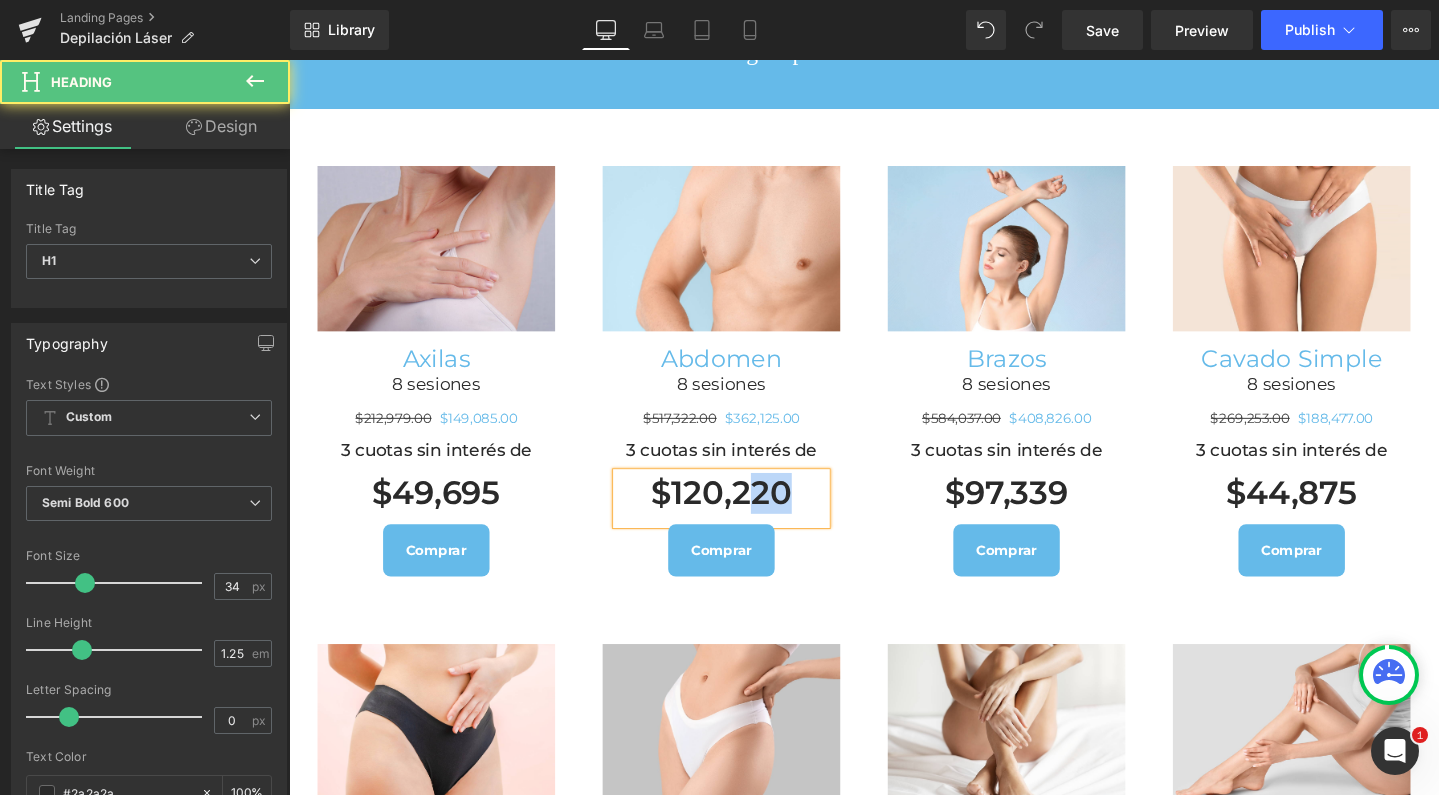 drag, startPoint x: 759, startPoint y: 507, endPoint x: 820, endPoint y: 508, distance: 61.008198 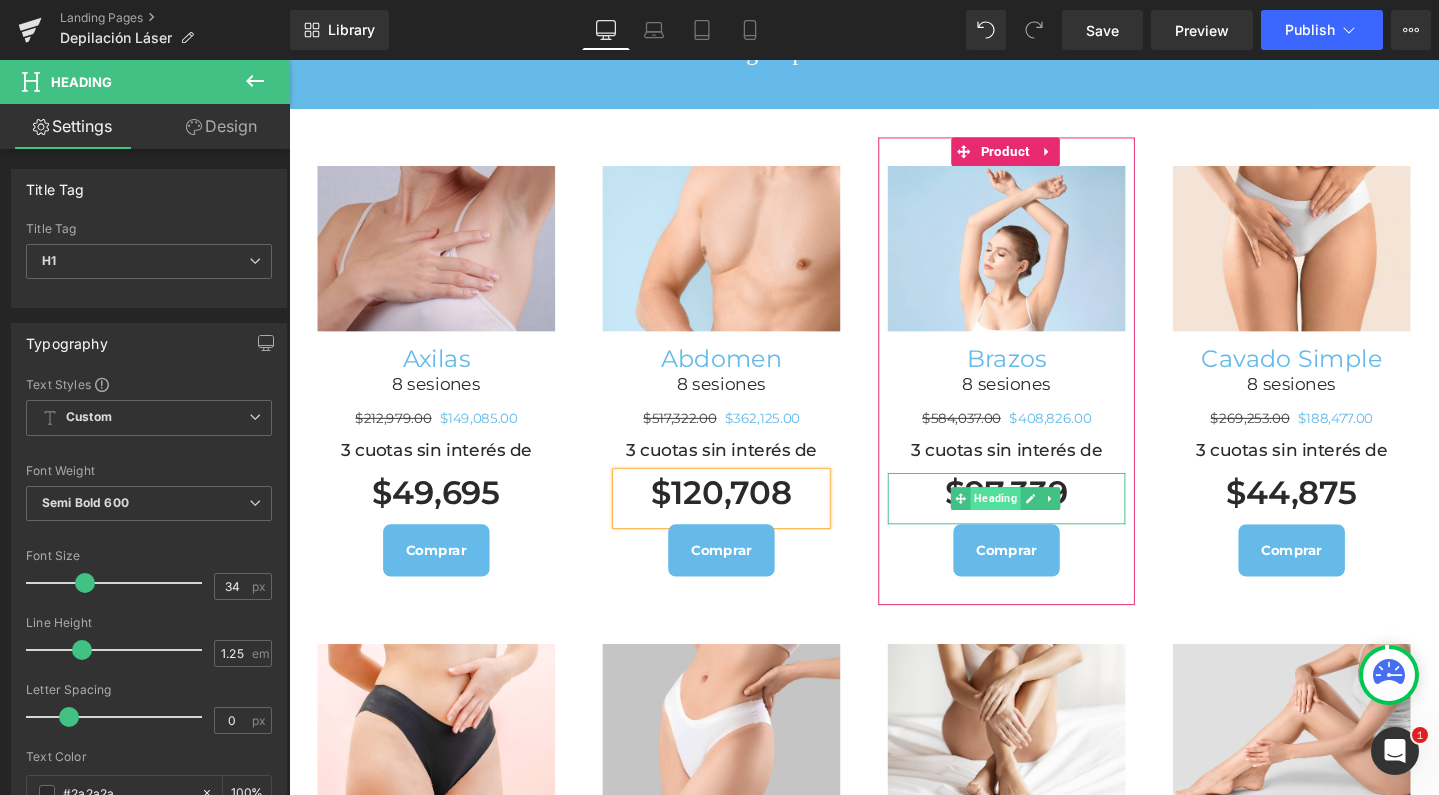 click on "Heading" at bounding box center (1032, 522) 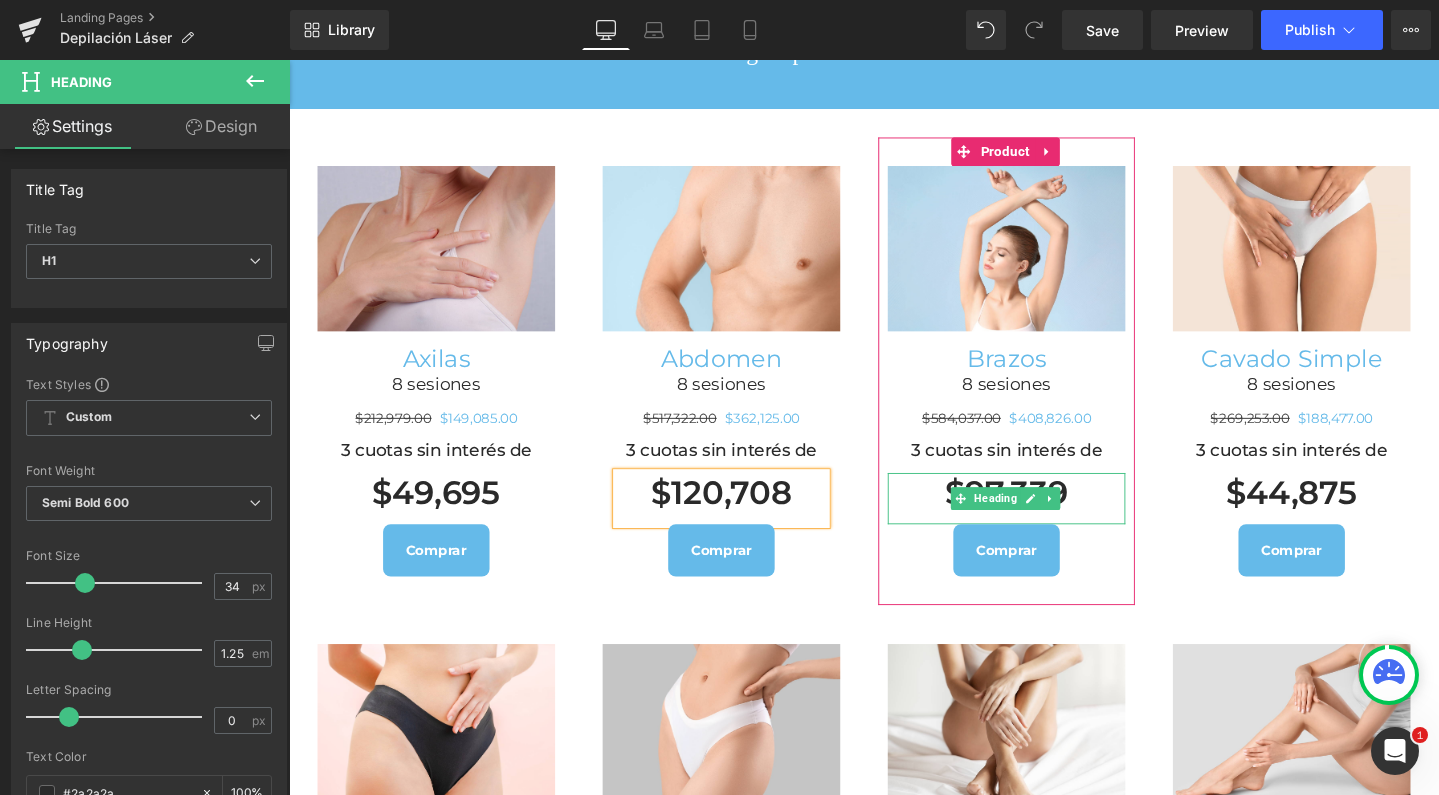 click on "$97,339" at bounding box center (1044, 516) 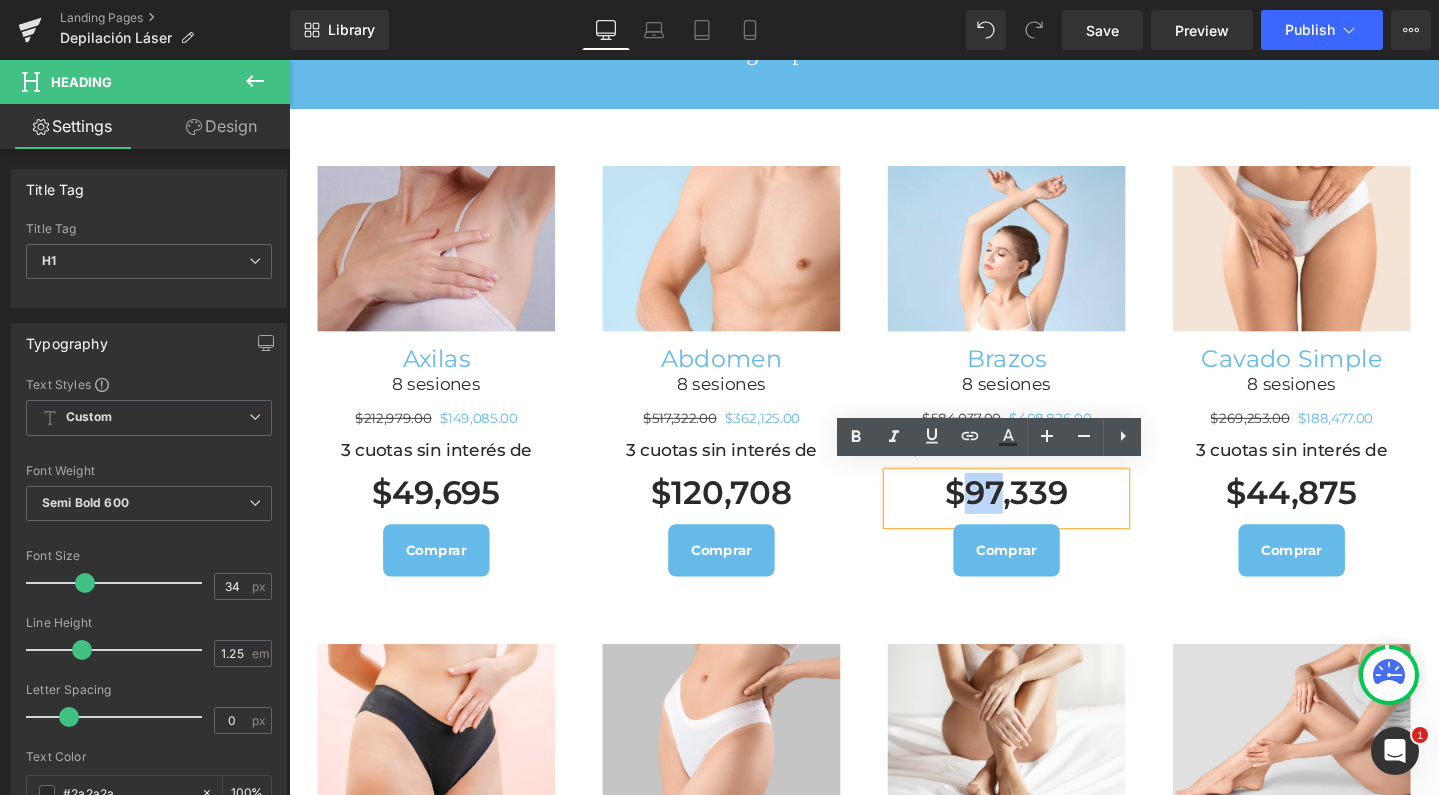 drag, startPoint x: 990, startPoint y: 502, endPoint x: 1022, endPoint y: 504, distance: 32.06244 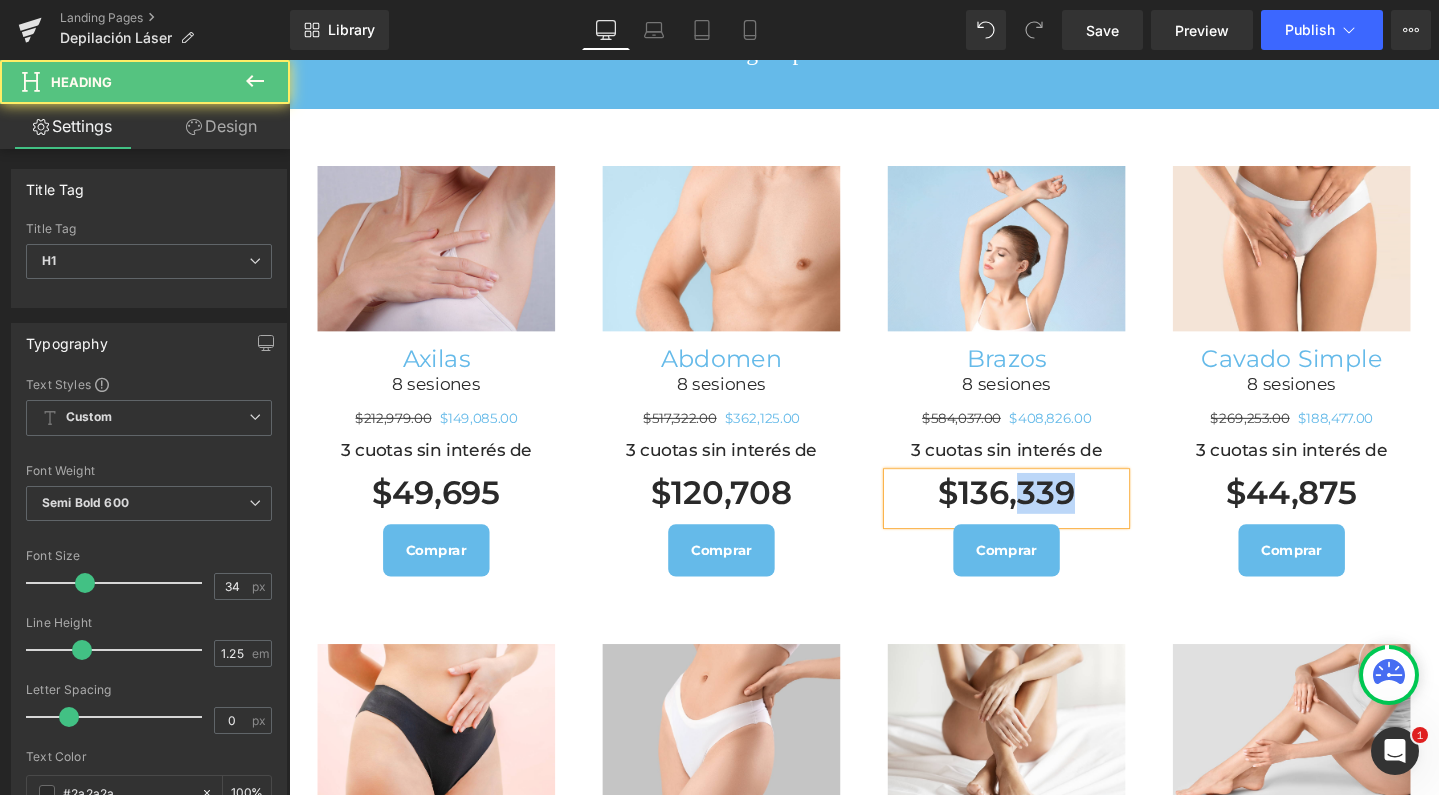drag, startPoint x: 1118, startPoint y: 505, endPoint x: 1052, endPoint y: 505, distance: 66 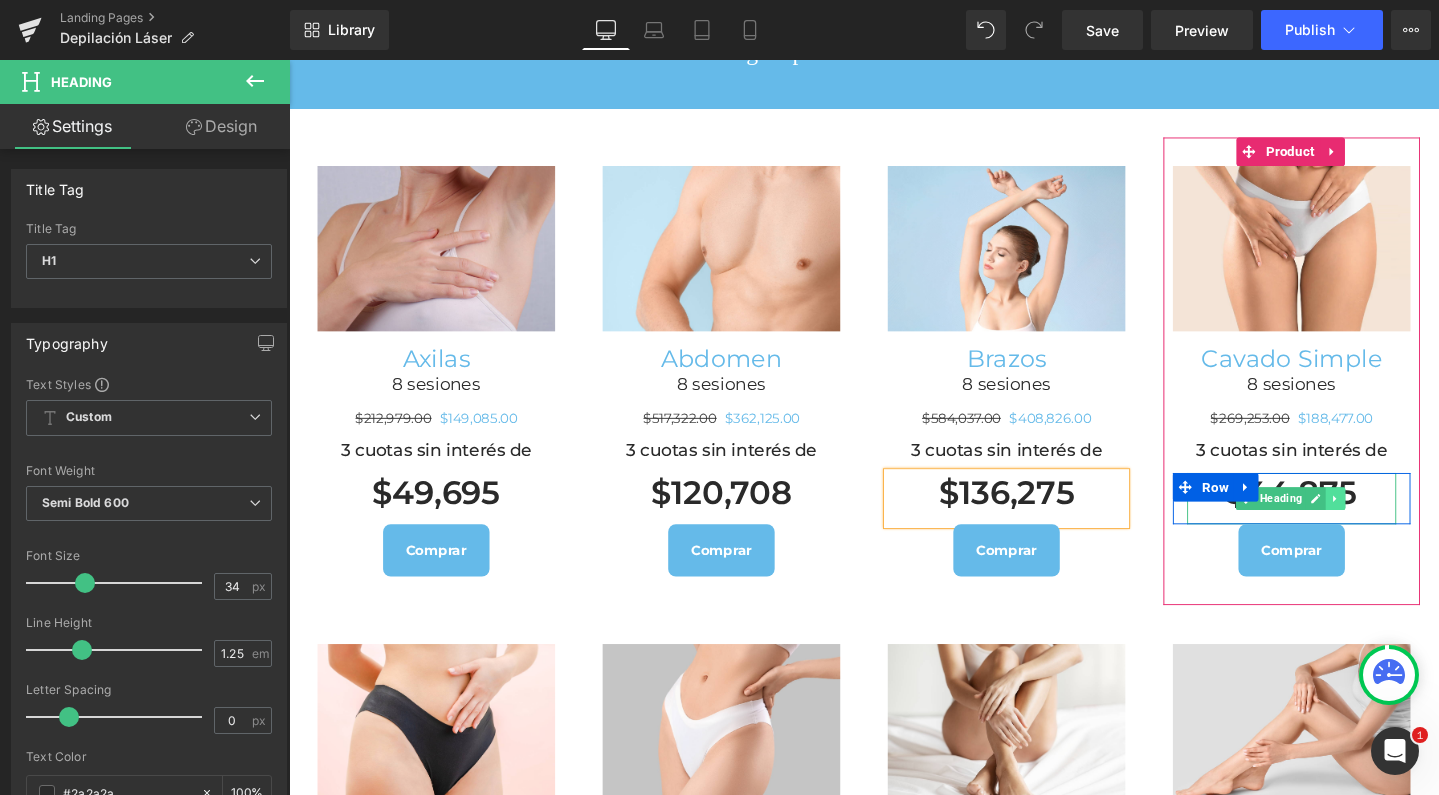 click at bounding box center (1390, 522) 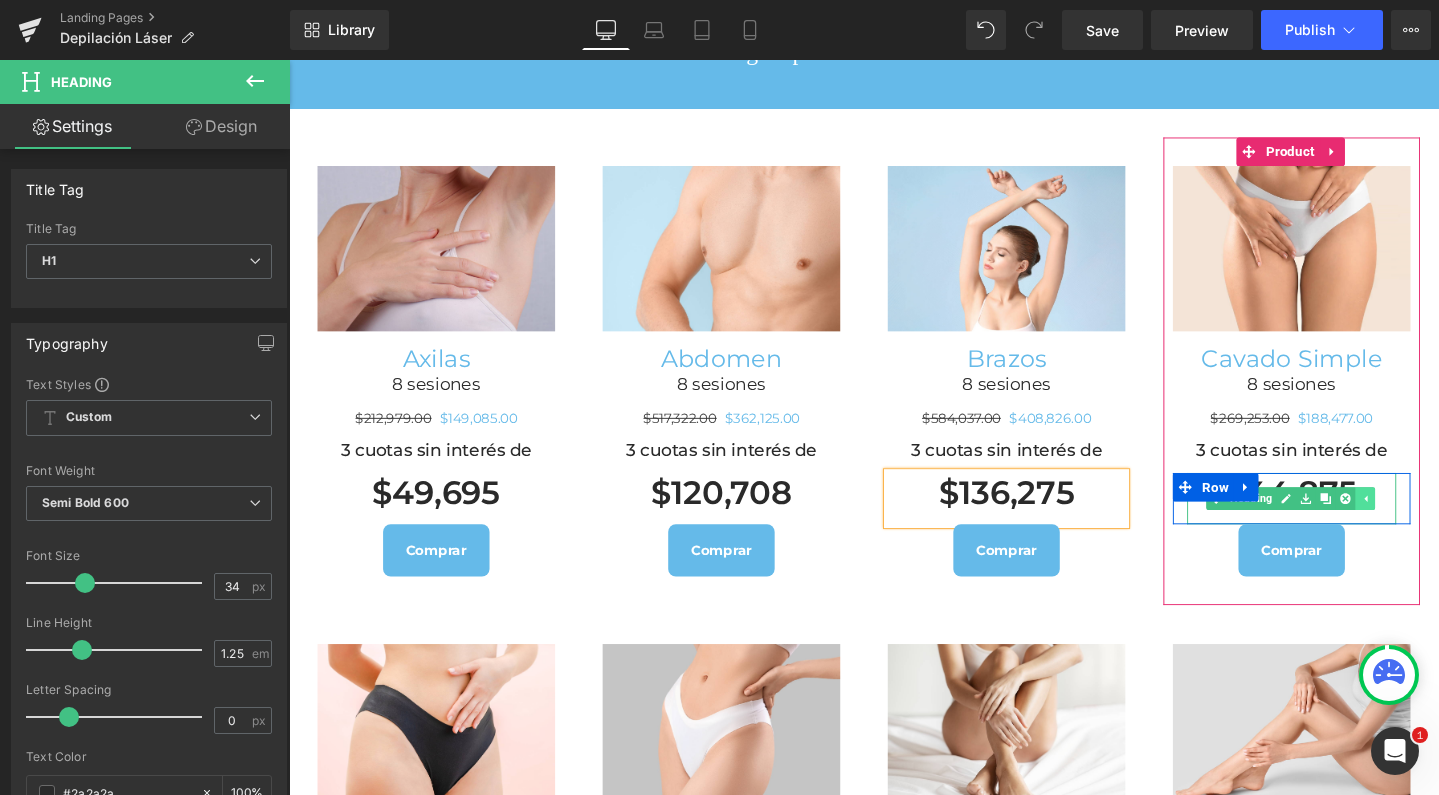 click at bounding box center (1421, 522) 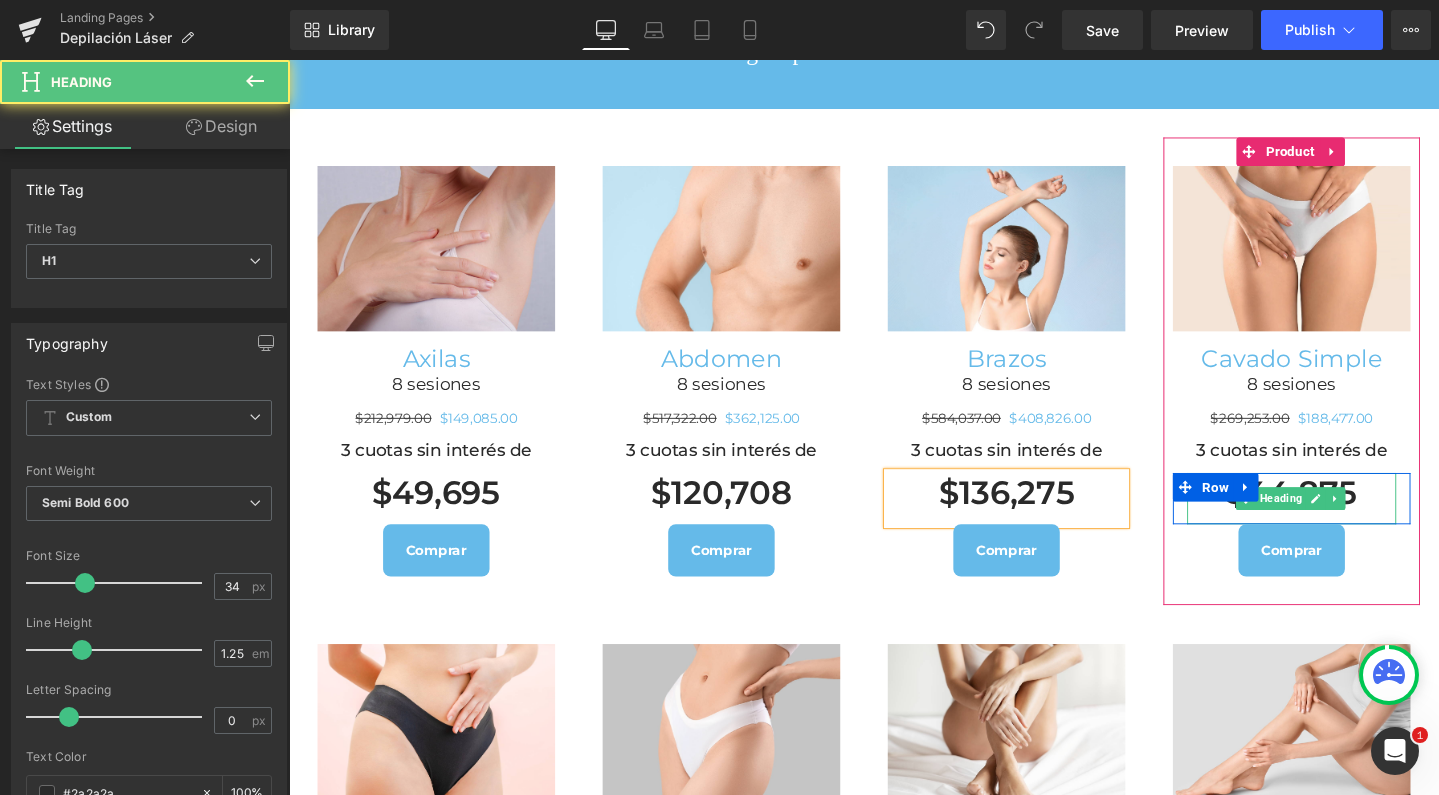click on "$44,875" at bounding box center (1344, 516) 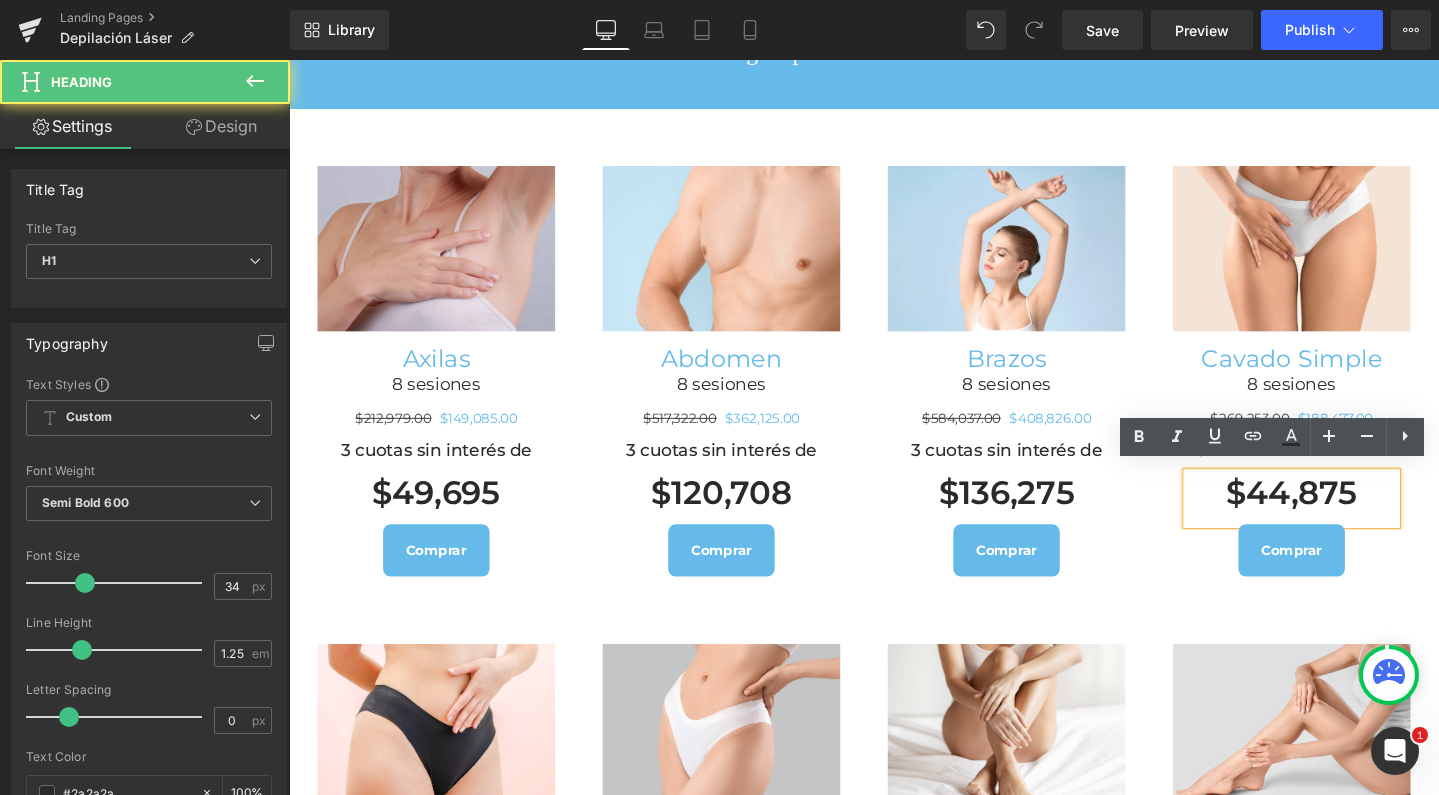 type 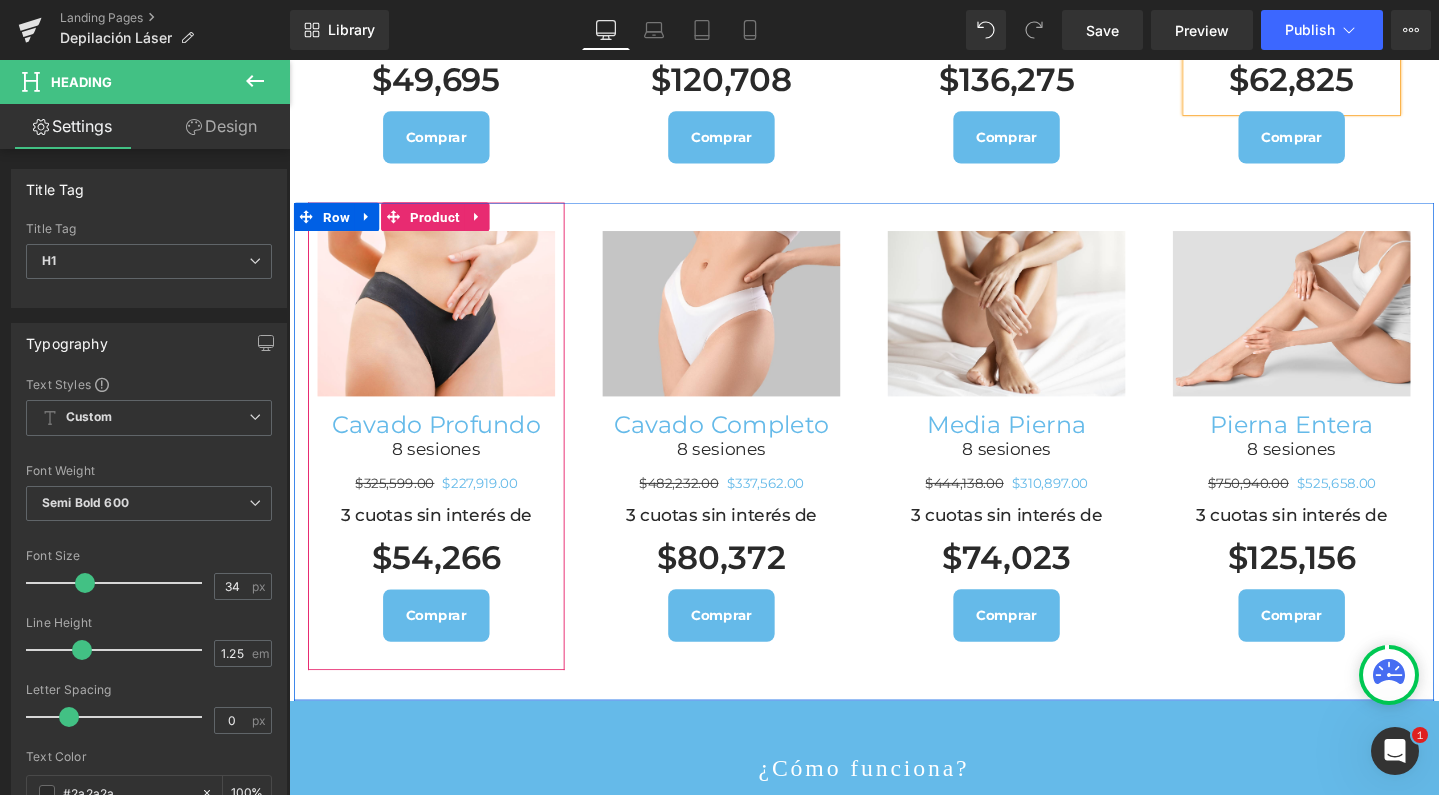 scroll, scrollTop: 1028, scrollLeft: 0, axis: vertical 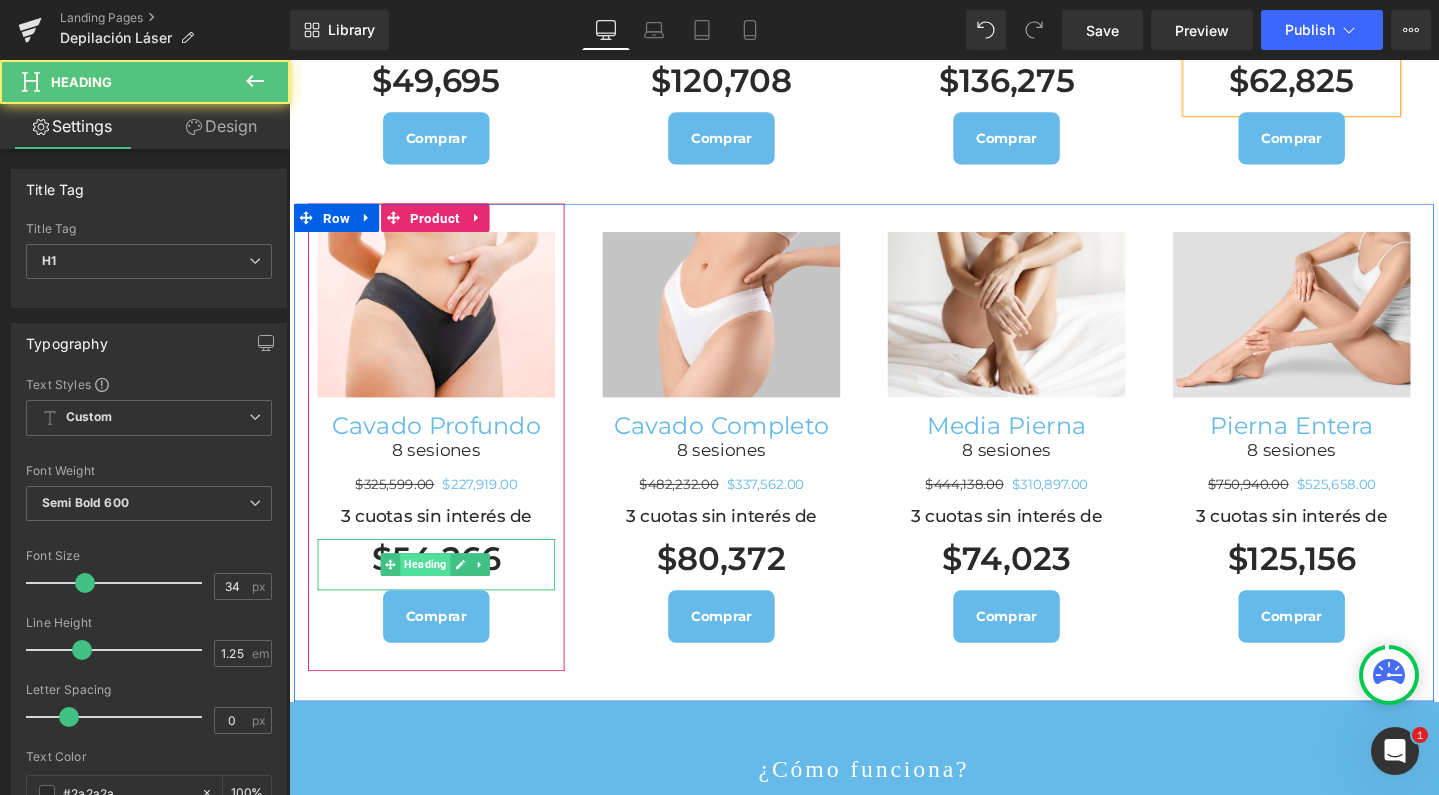 click on "$54,266 Heading" at bounding box center [444, 591] 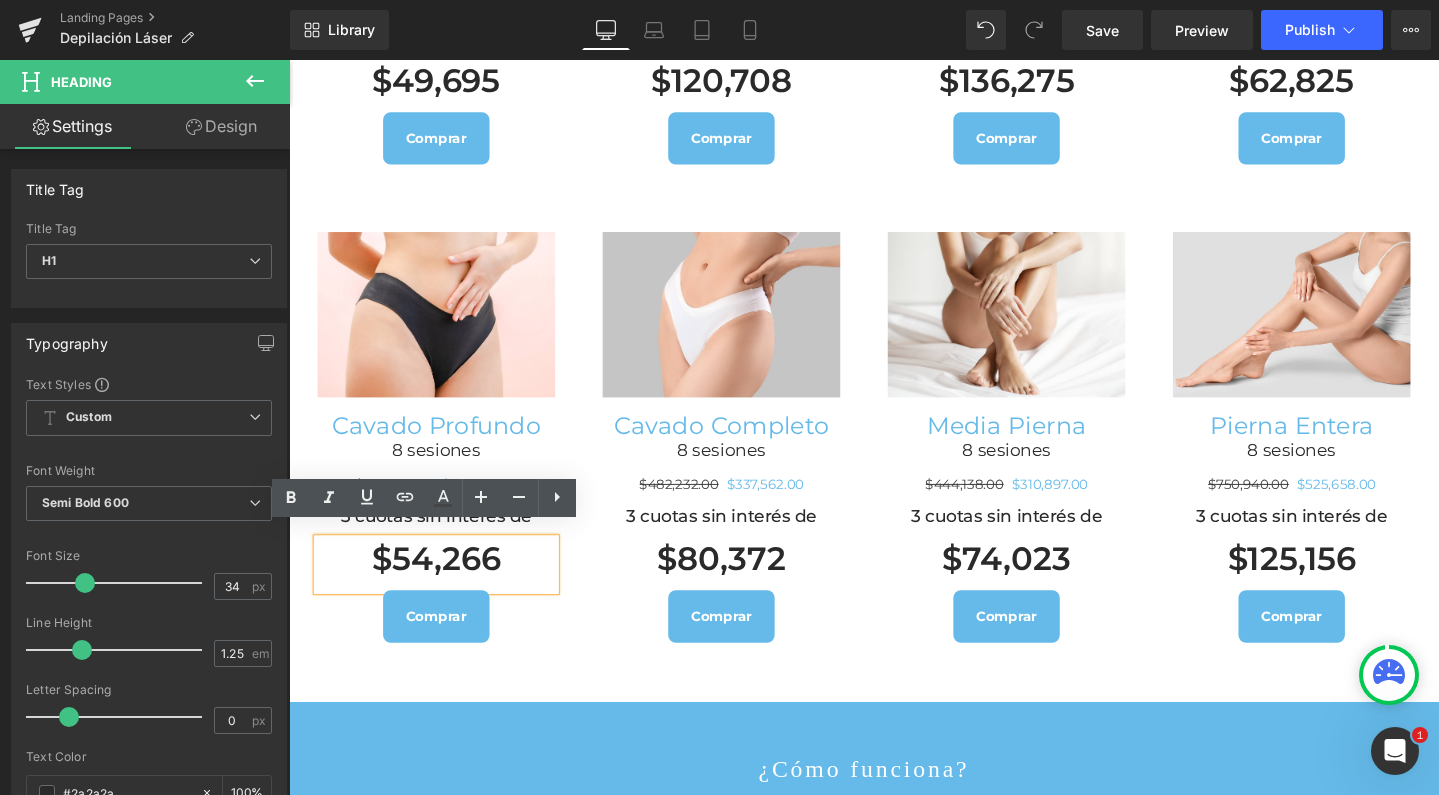 click on "$54,266" at bounding box center (444, 585) 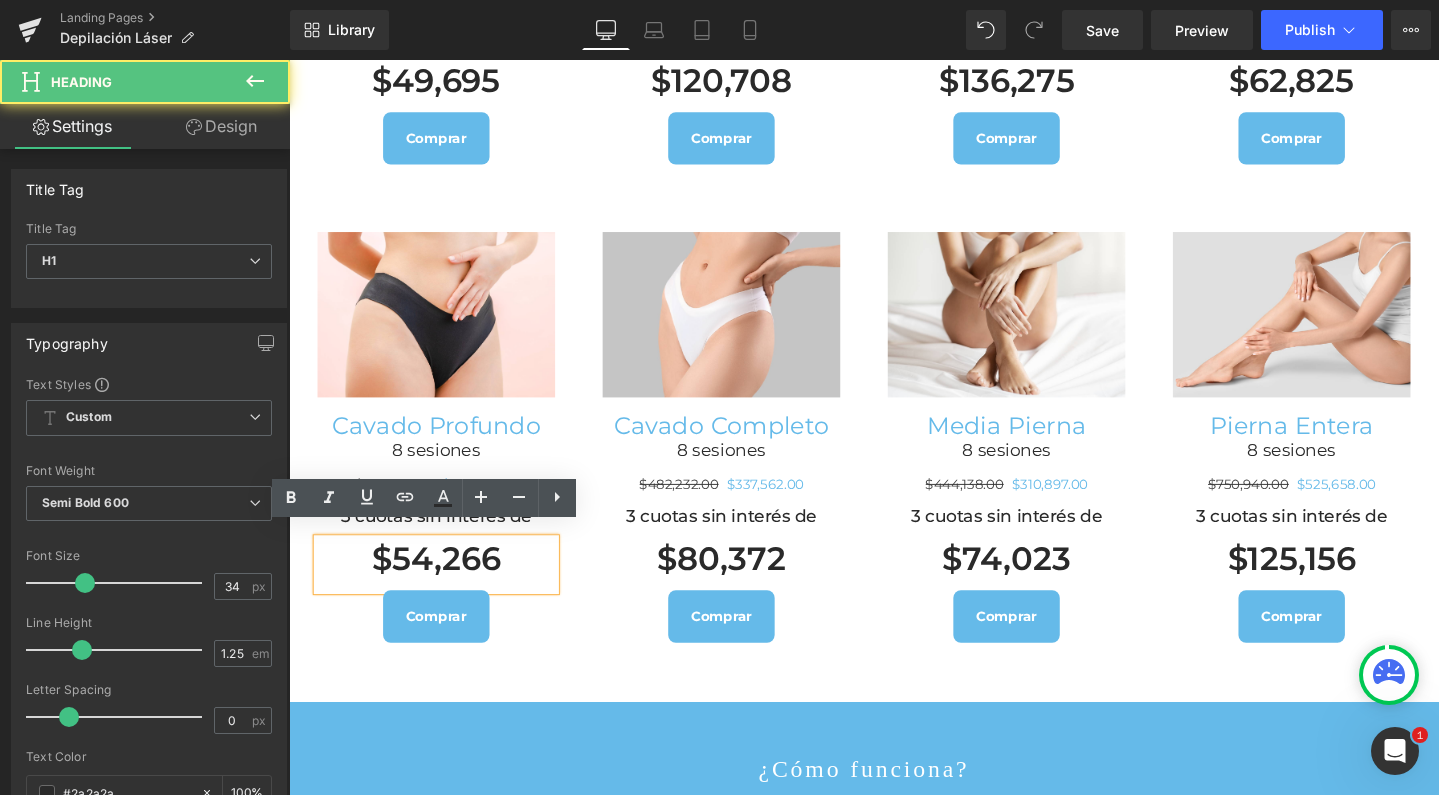 type 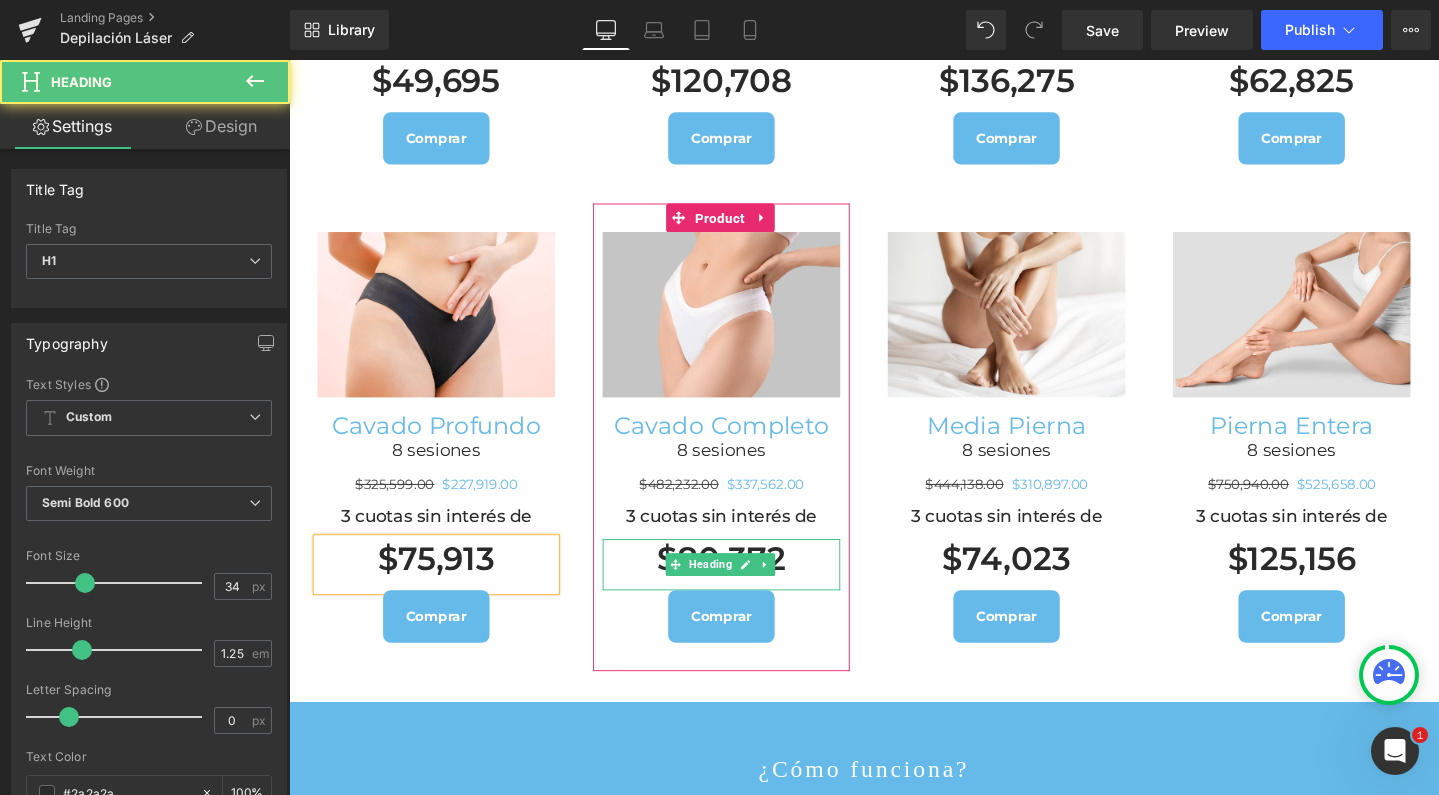 click on "$80,372" at bounding box center [744, 585] 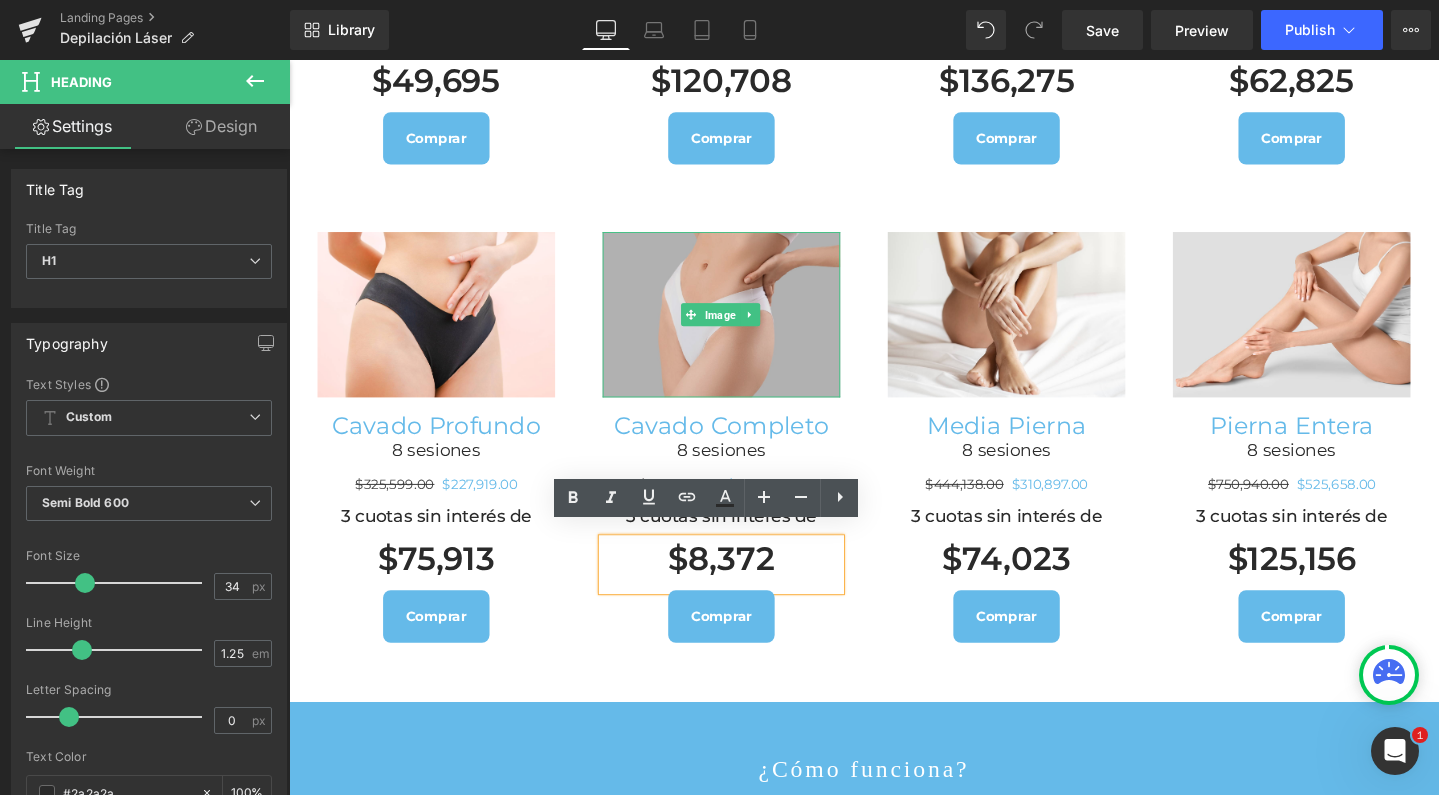 type 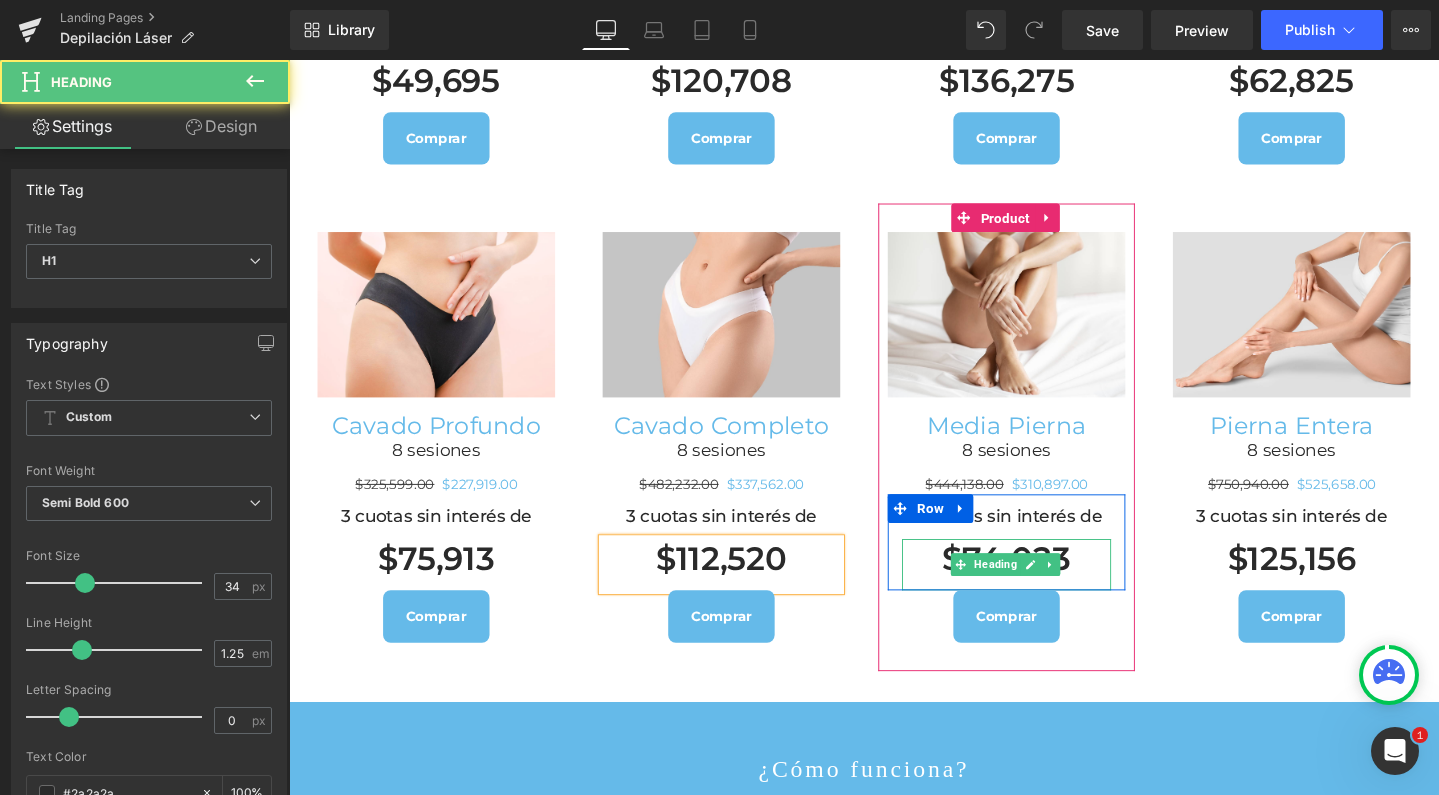 click on "$74,023" at bounding box center (1044, 585) 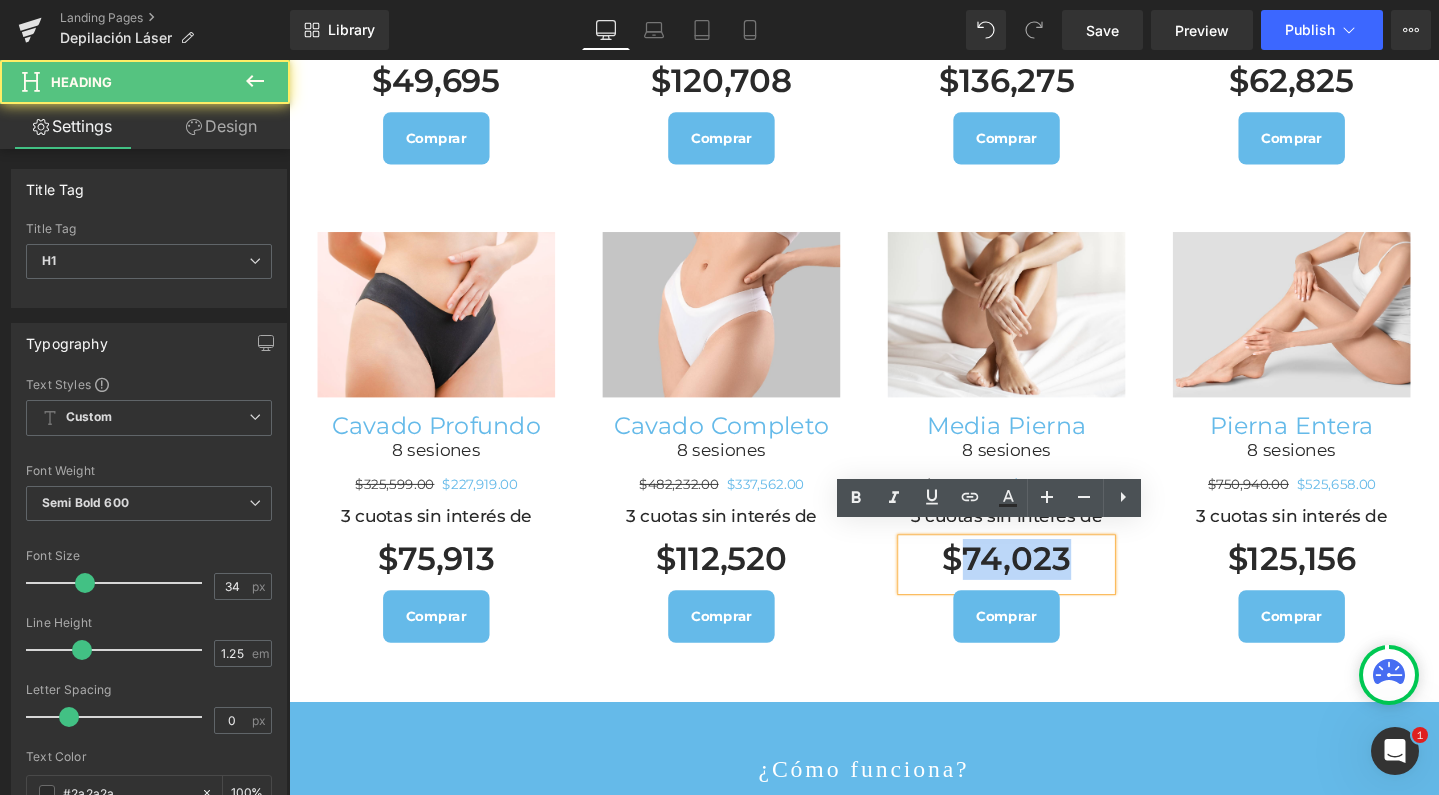 drag, startPoint x: 1098, startPoint y: 570, endPoint x: 982, endPoint y: 572, distance: 116.01724 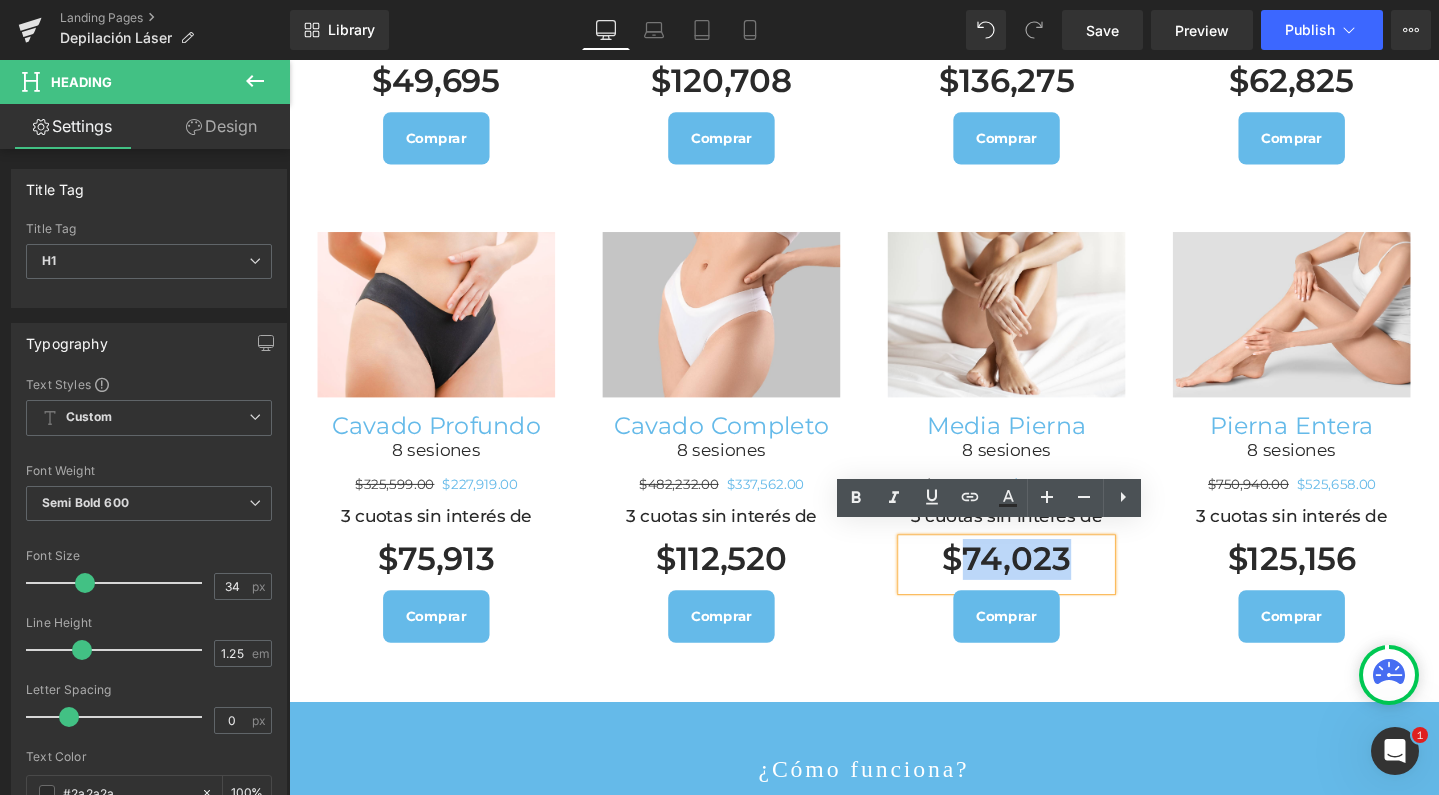 type 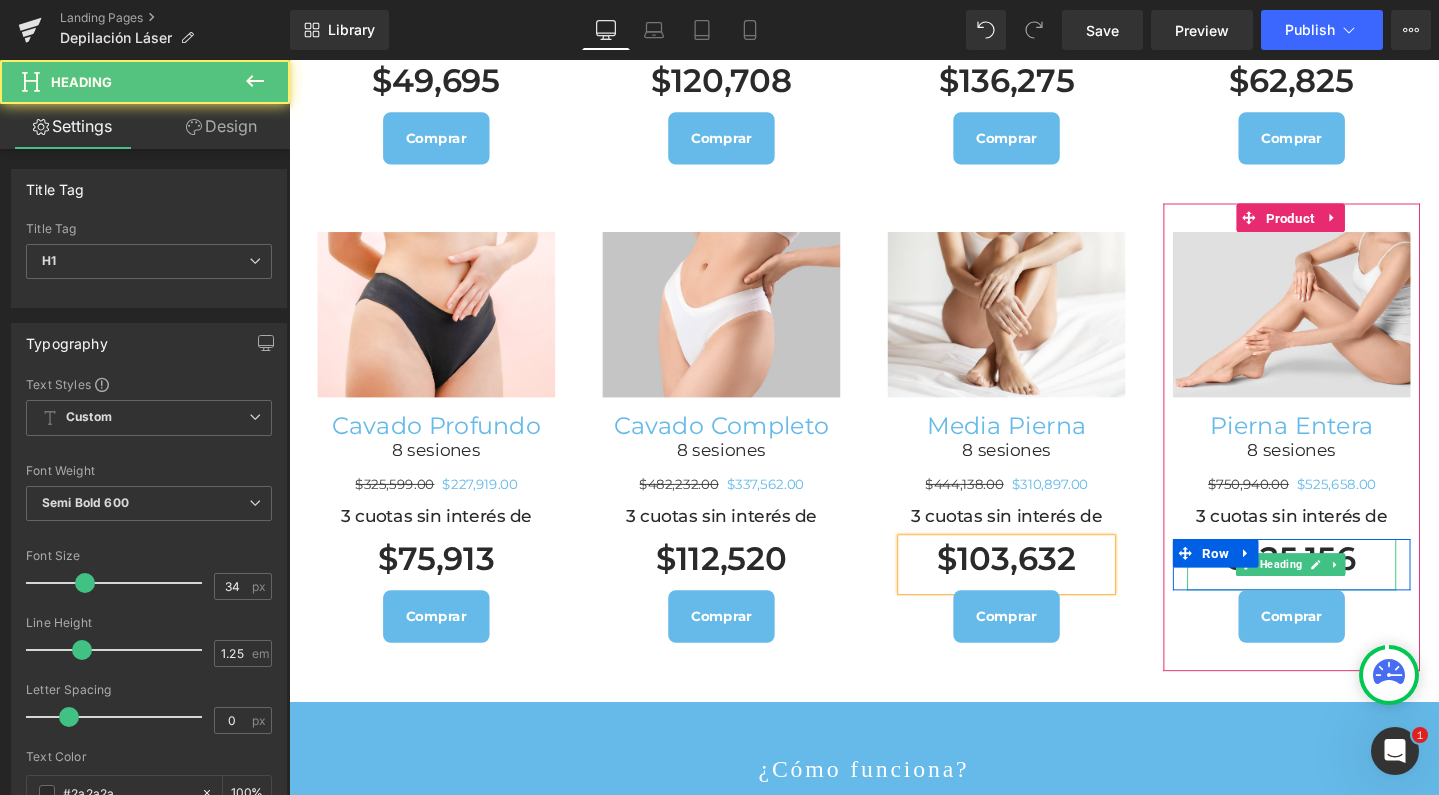 click on "$125,156" at bounding box center [1344, 585] 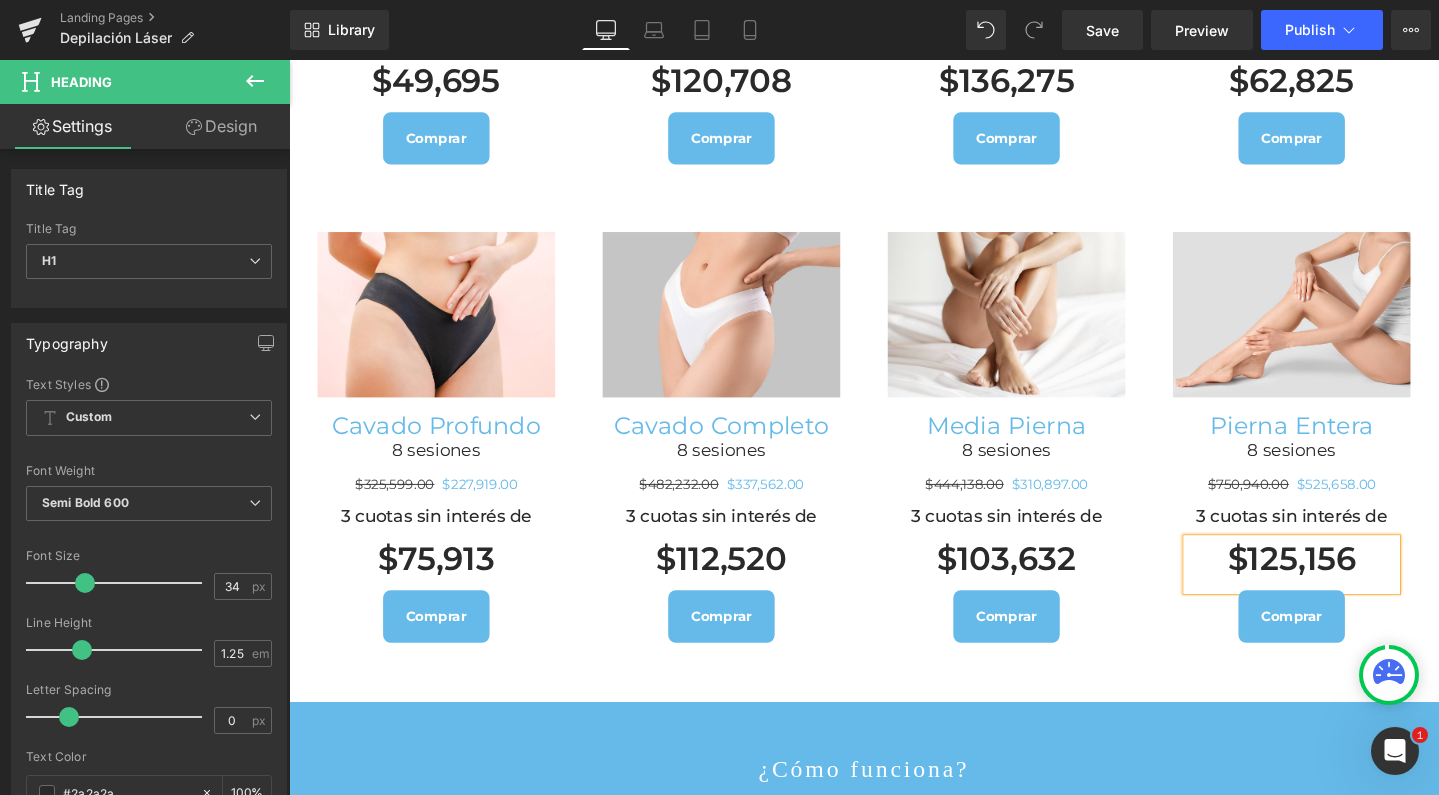 type 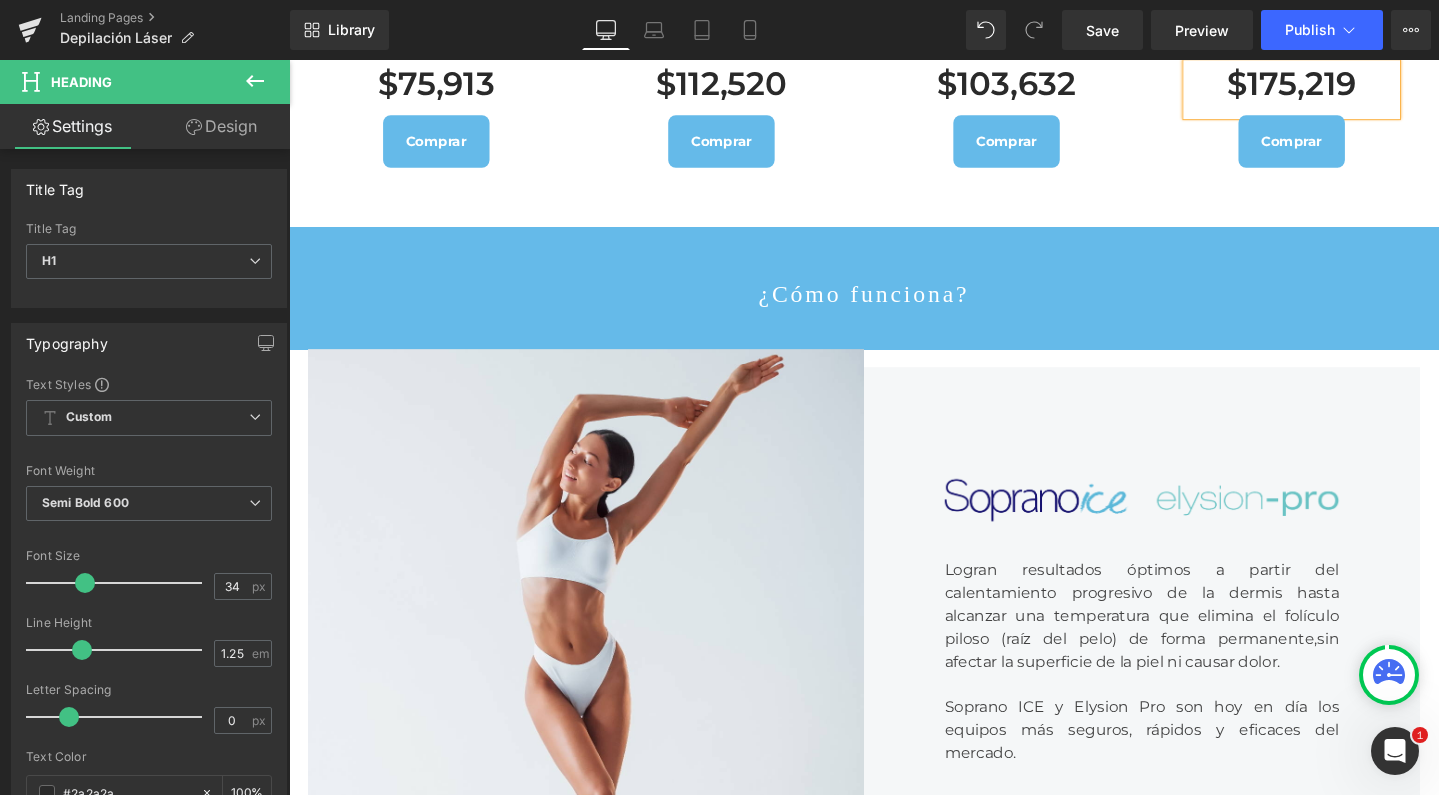 scroll, scrollTop: 1767, scrollLeft: 0, axis: vertical 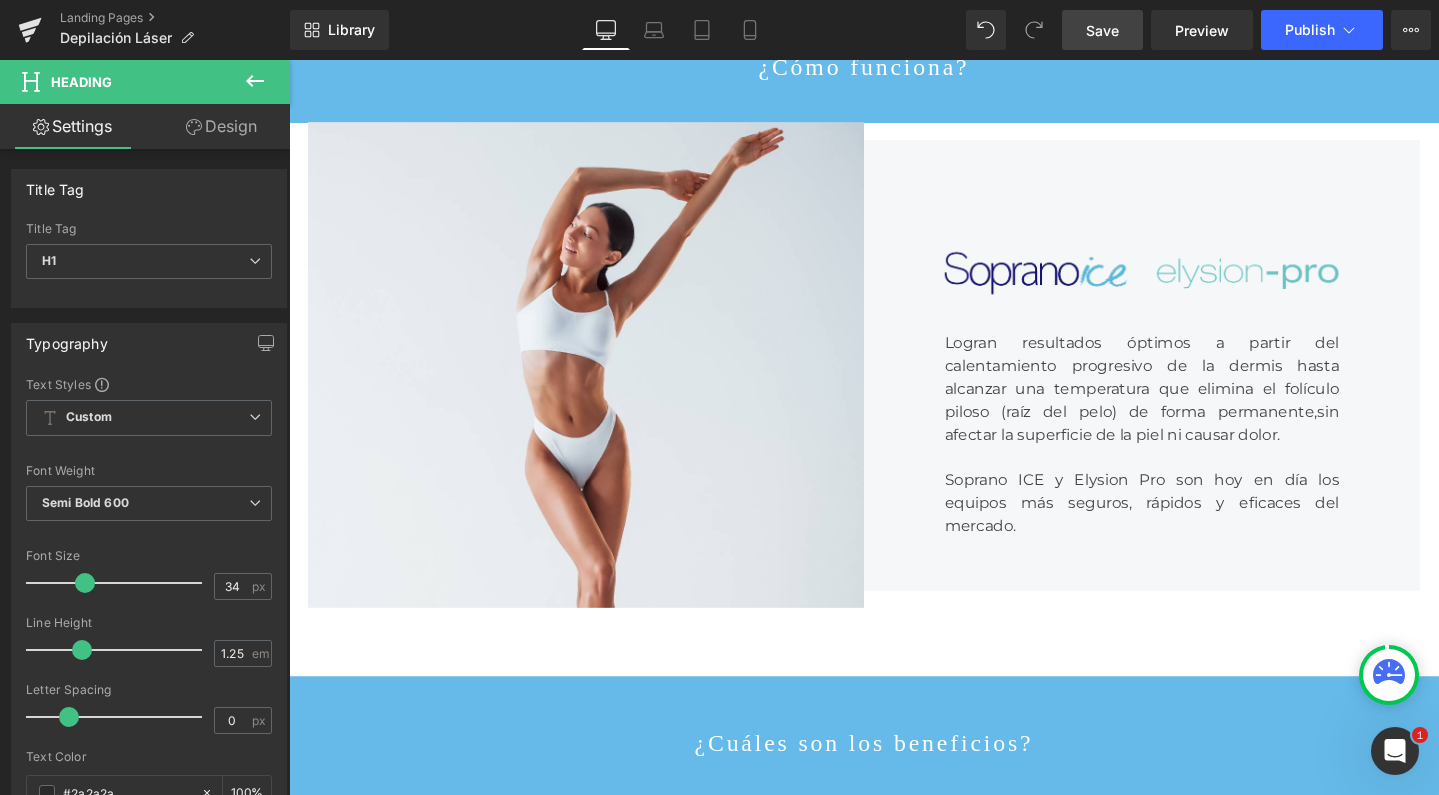 click on "Save" at bounding box center (1102, 30) 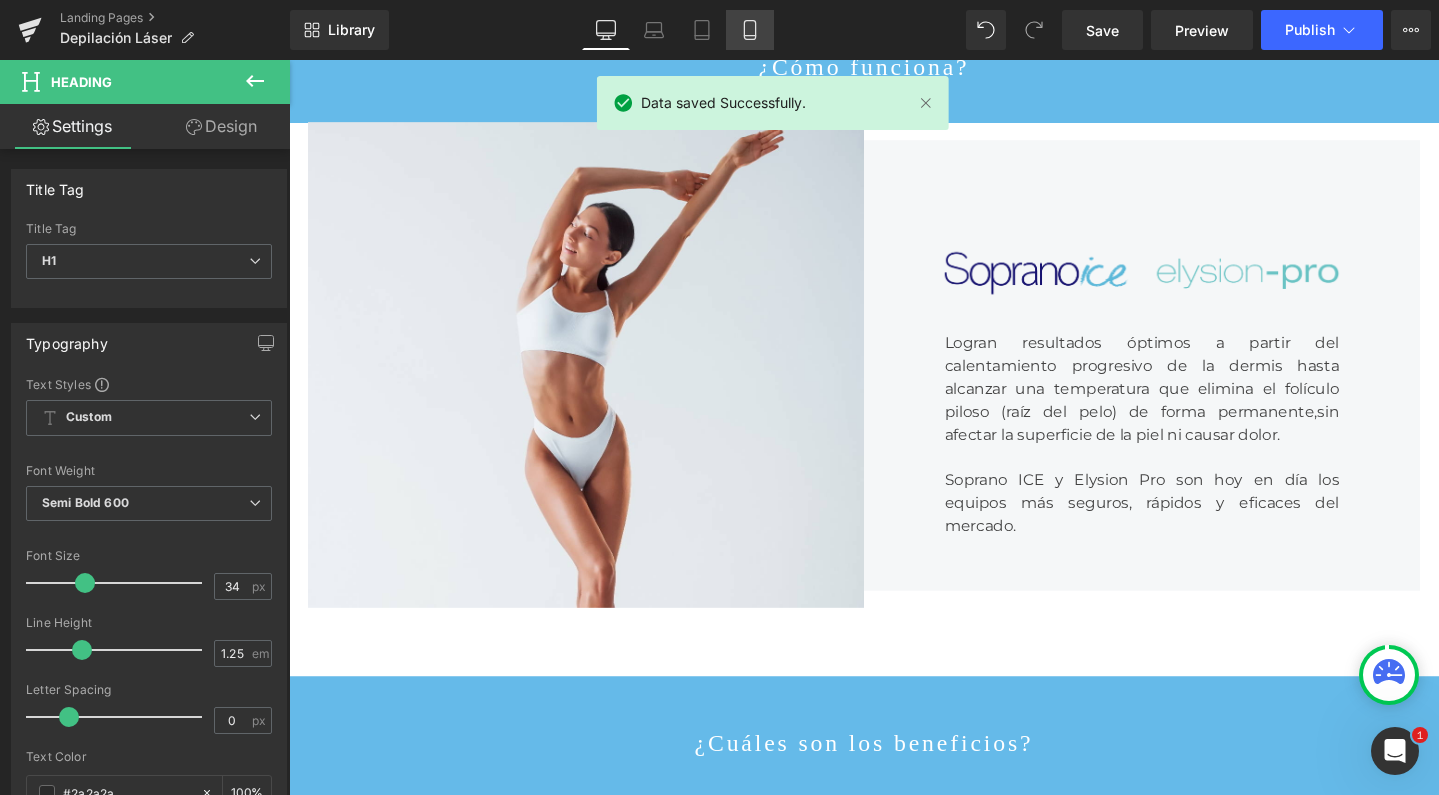click 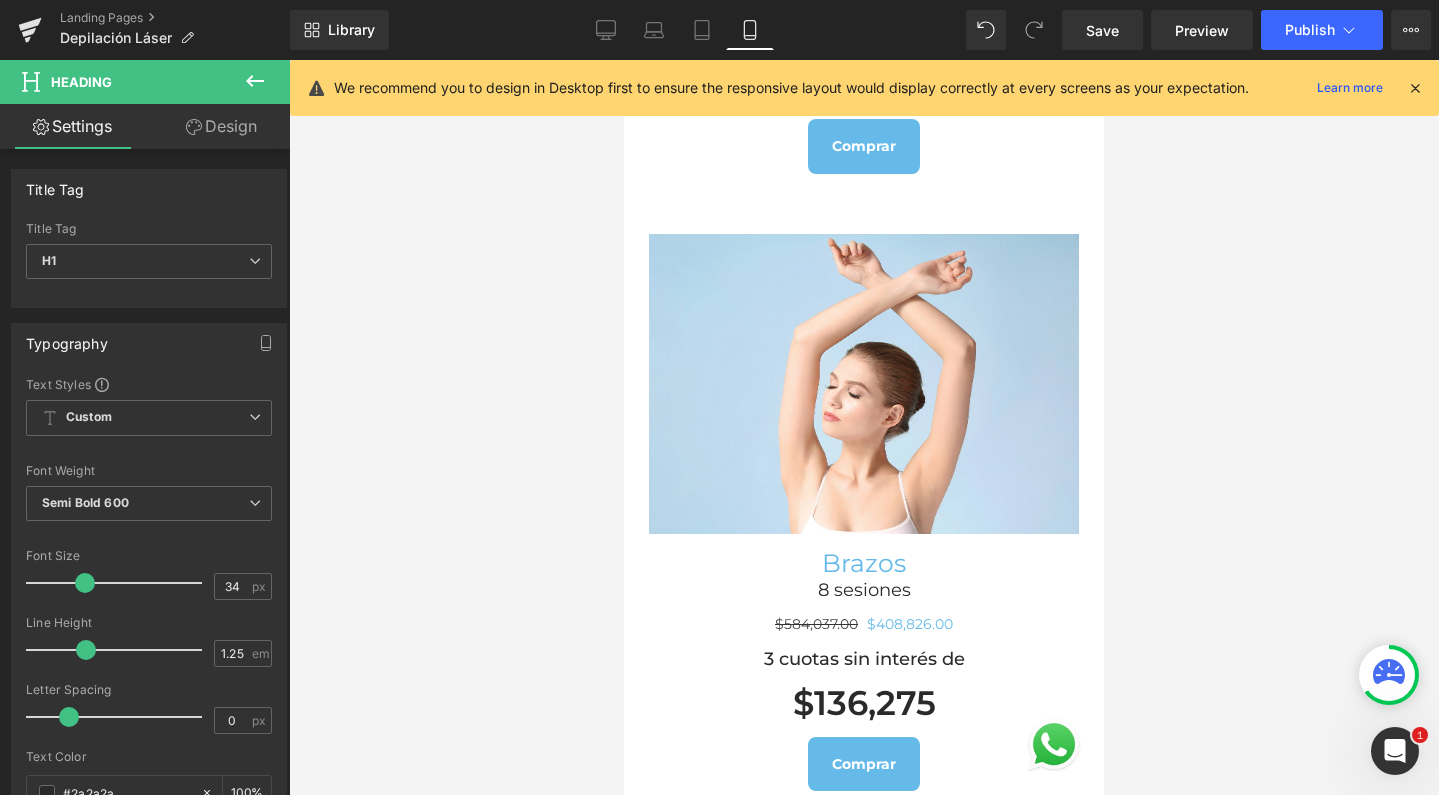 scroll, scrollTop: 5154, scrollLeft: 0, axis: vertical 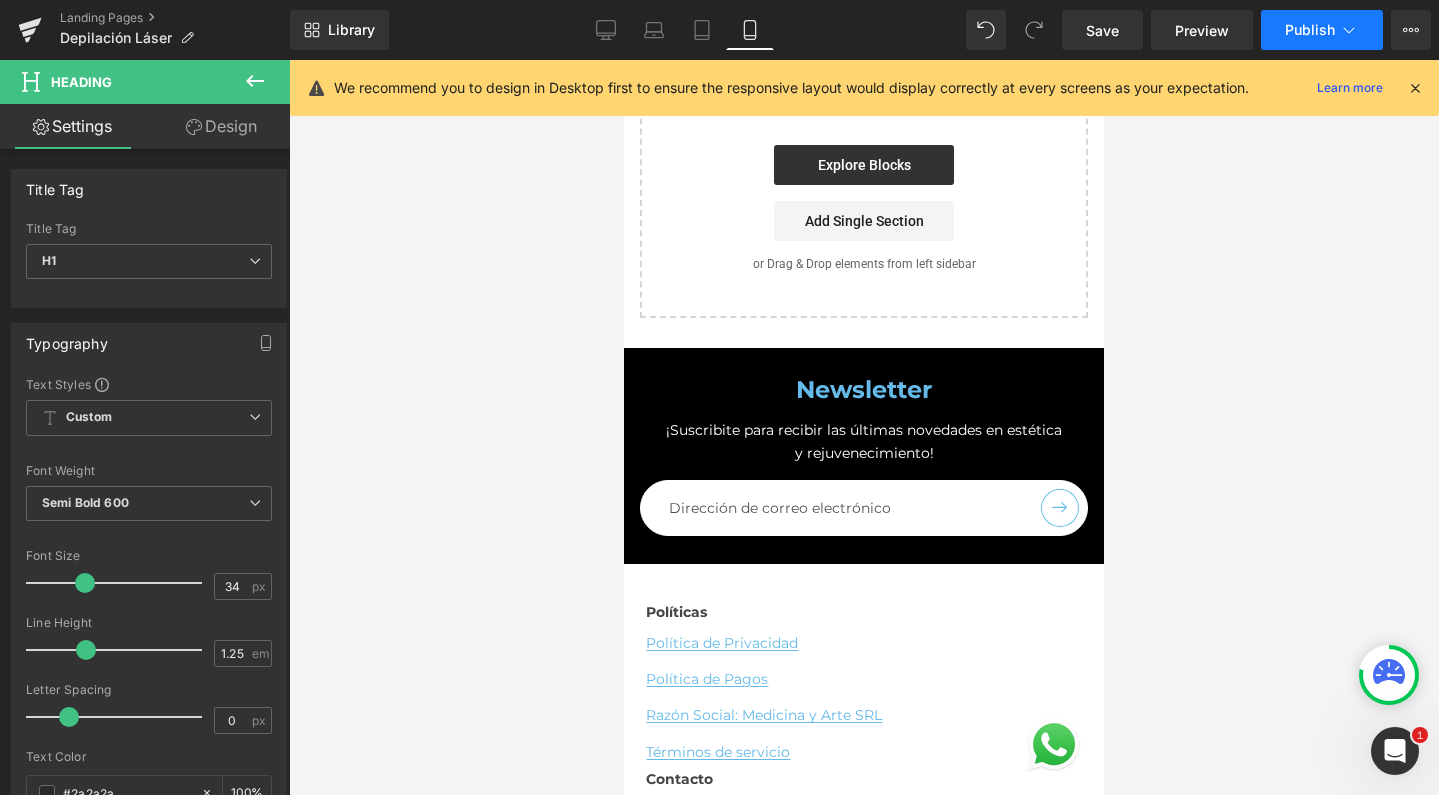 click on "Publish" at bounding box center [1310, 30] 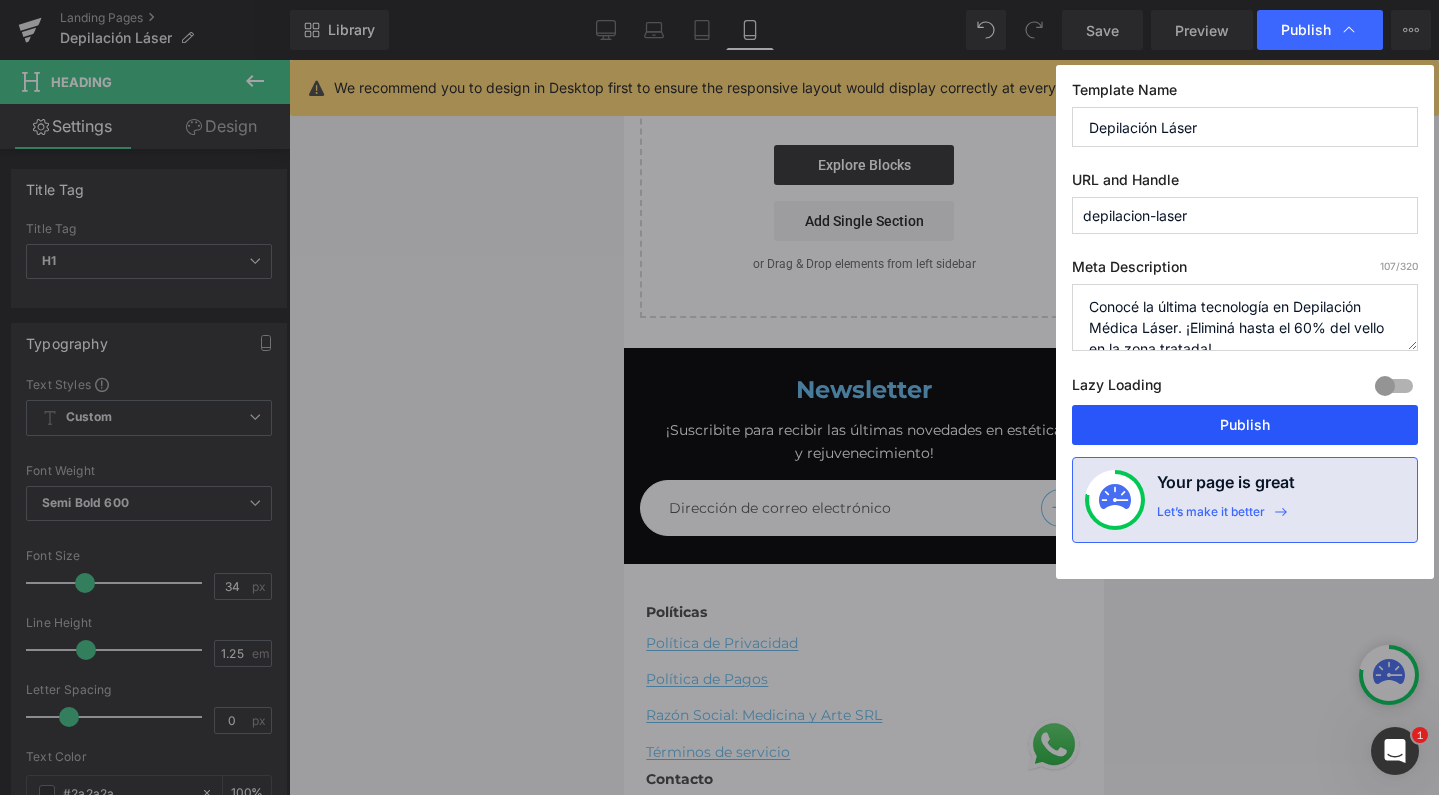 click on "Publish" at bounding box center [1245, 425] 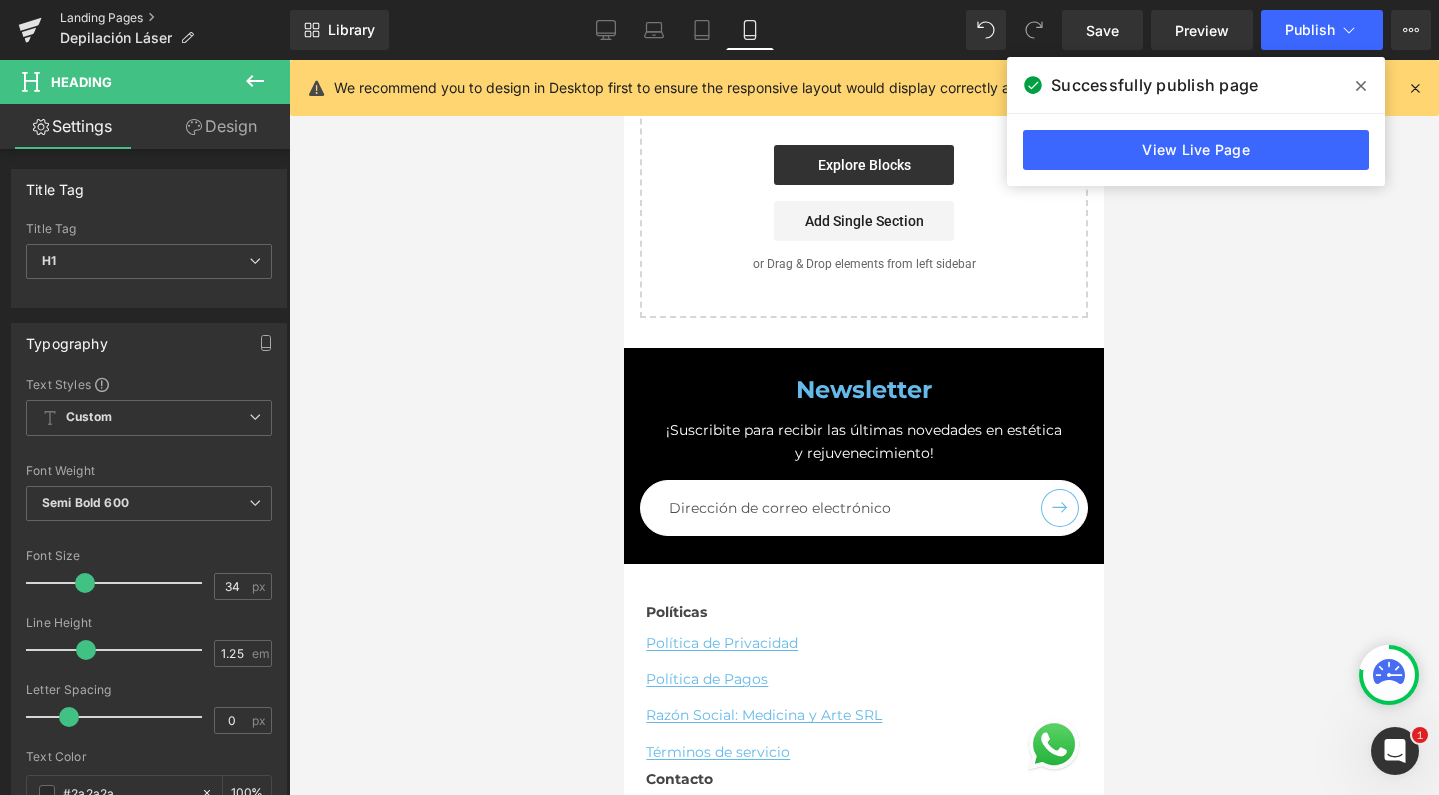 click on "Landing Pages" at bounding box center (175, 18) 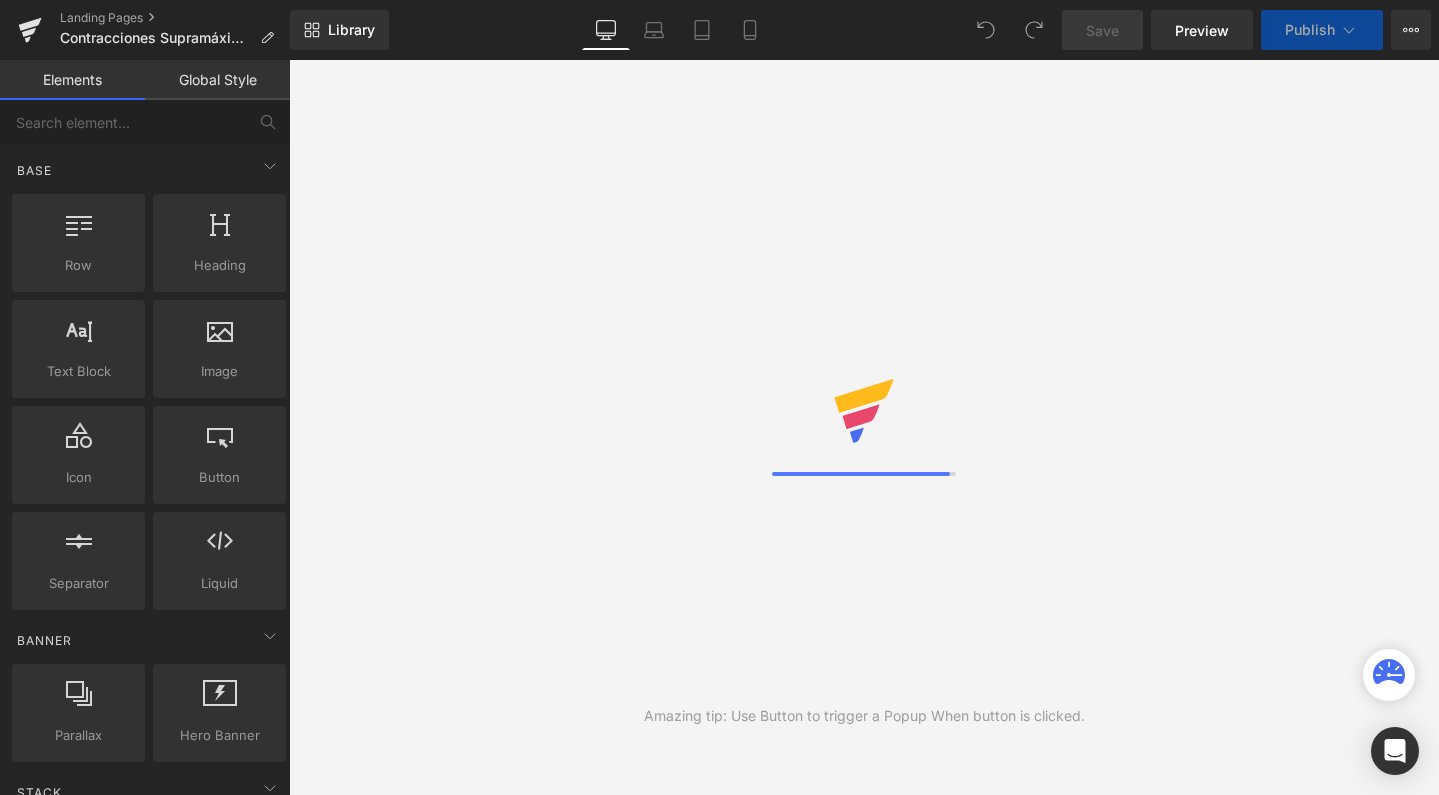 scroll, scrollTop: 0, scrollLeft: 0, axis: both 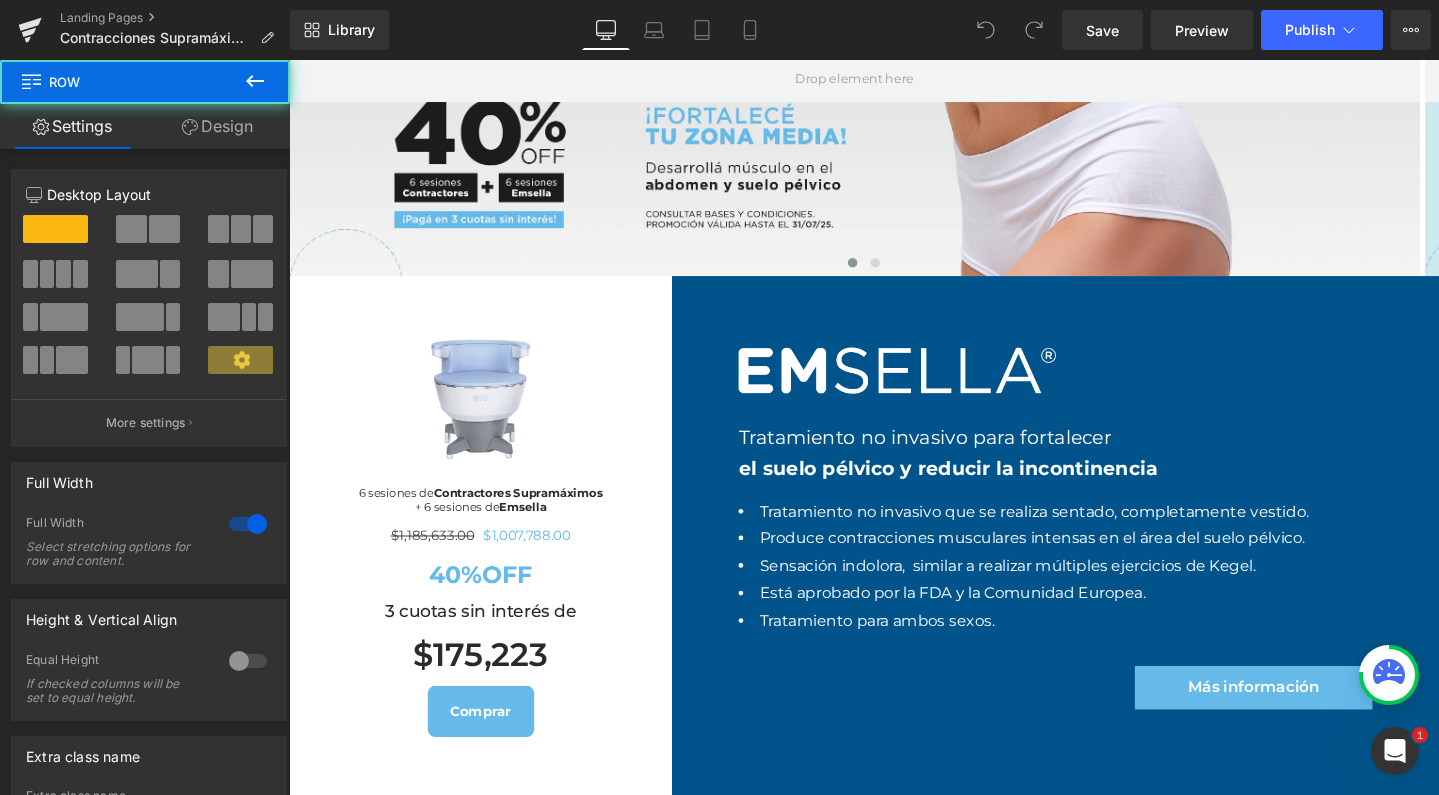 click on "¡Combinalos con Emsella para  fortalecer el suelo pévico ! Text Block         Row" at bounding box center (894, -214) 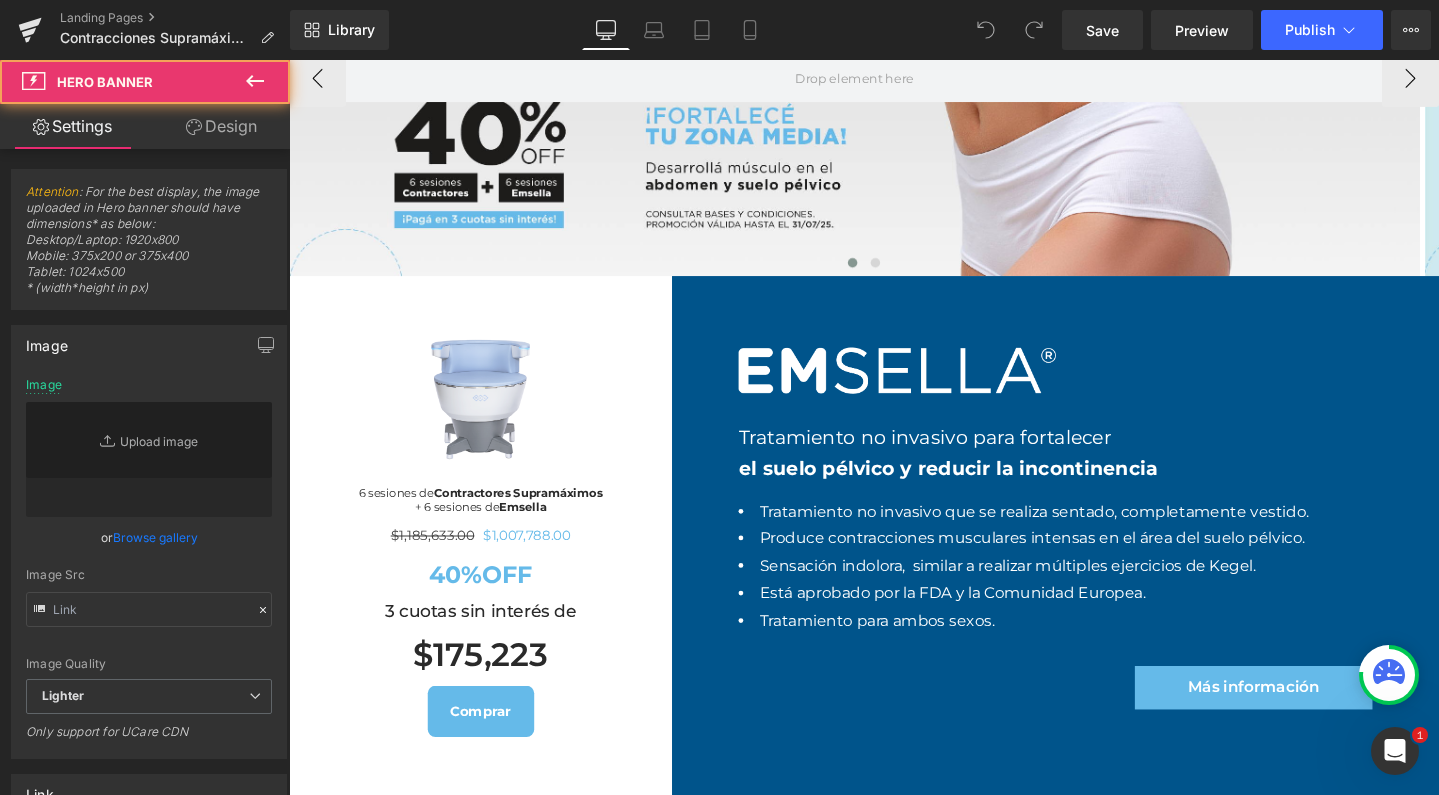 click at bounding box center [884, 78] 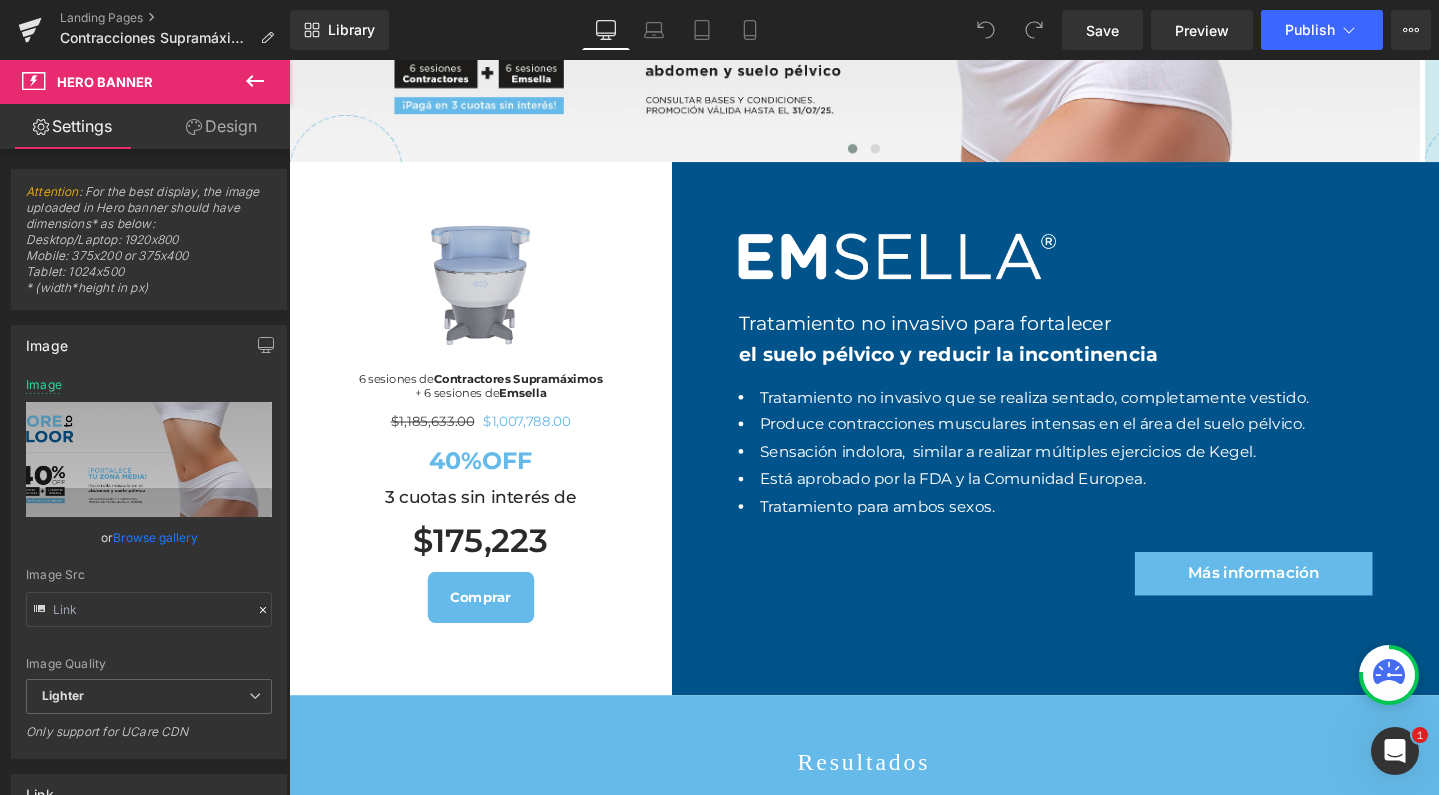 scroll, scrollTop: 5364, scrollLeft: 0, axis: vertical 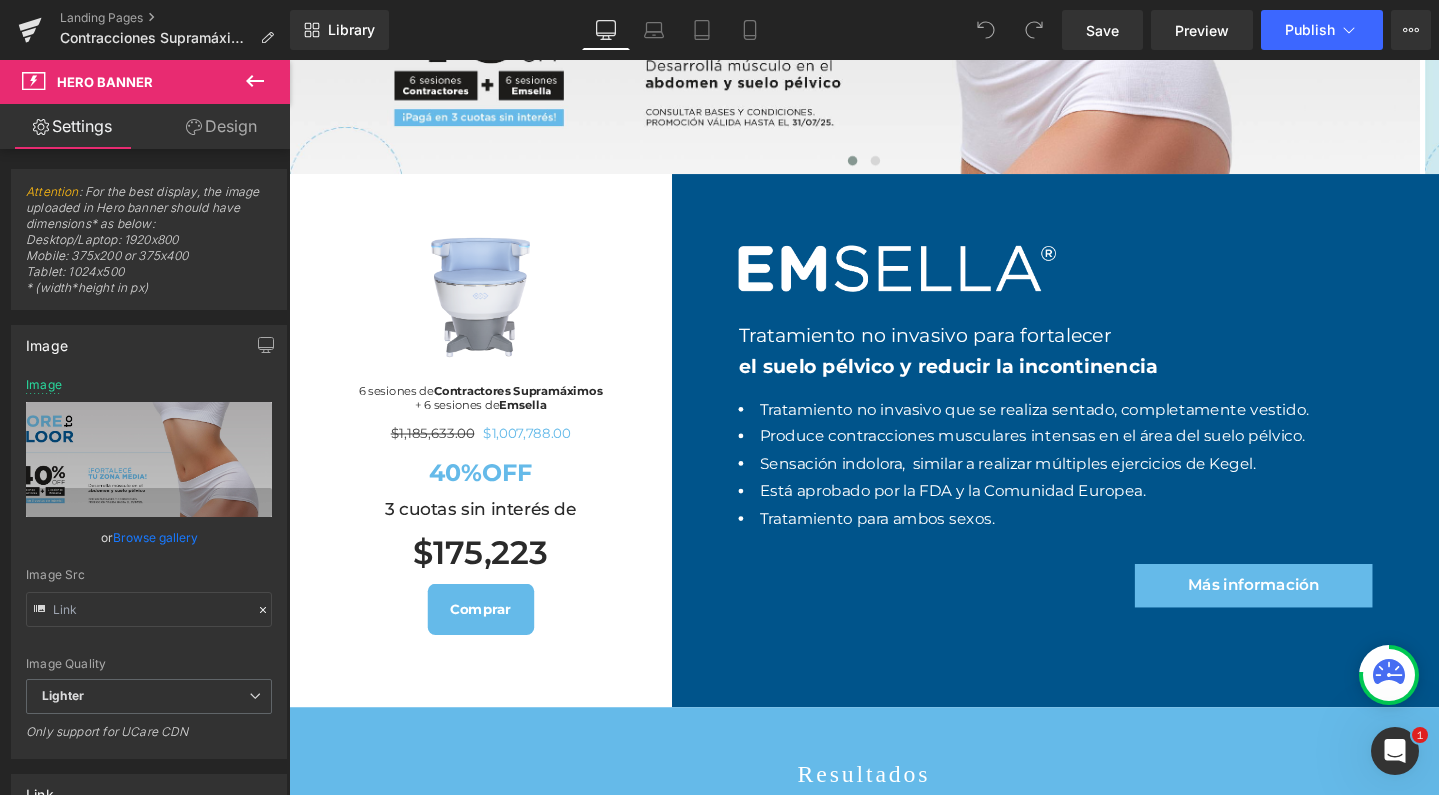 click at bounding box center [884, -29] 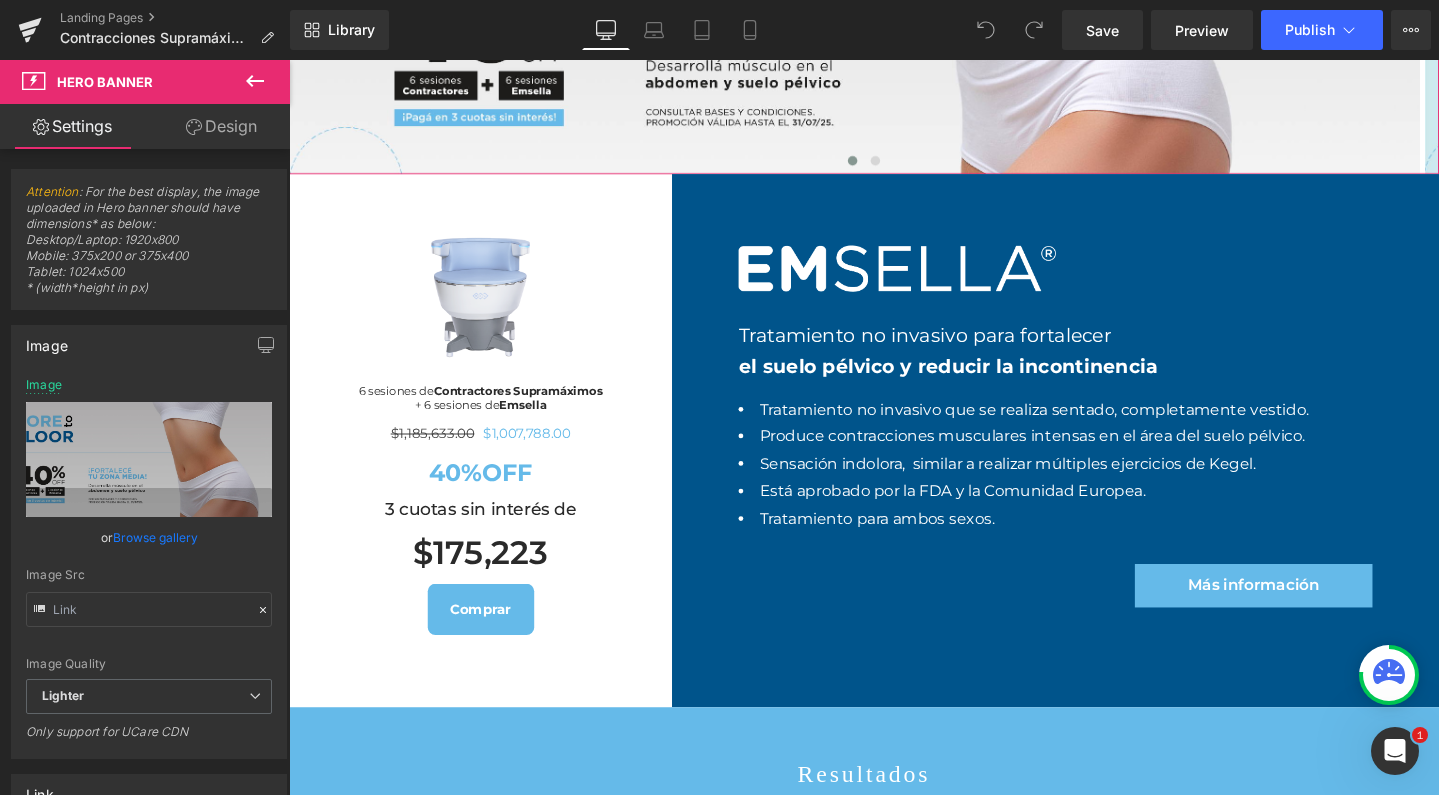 click 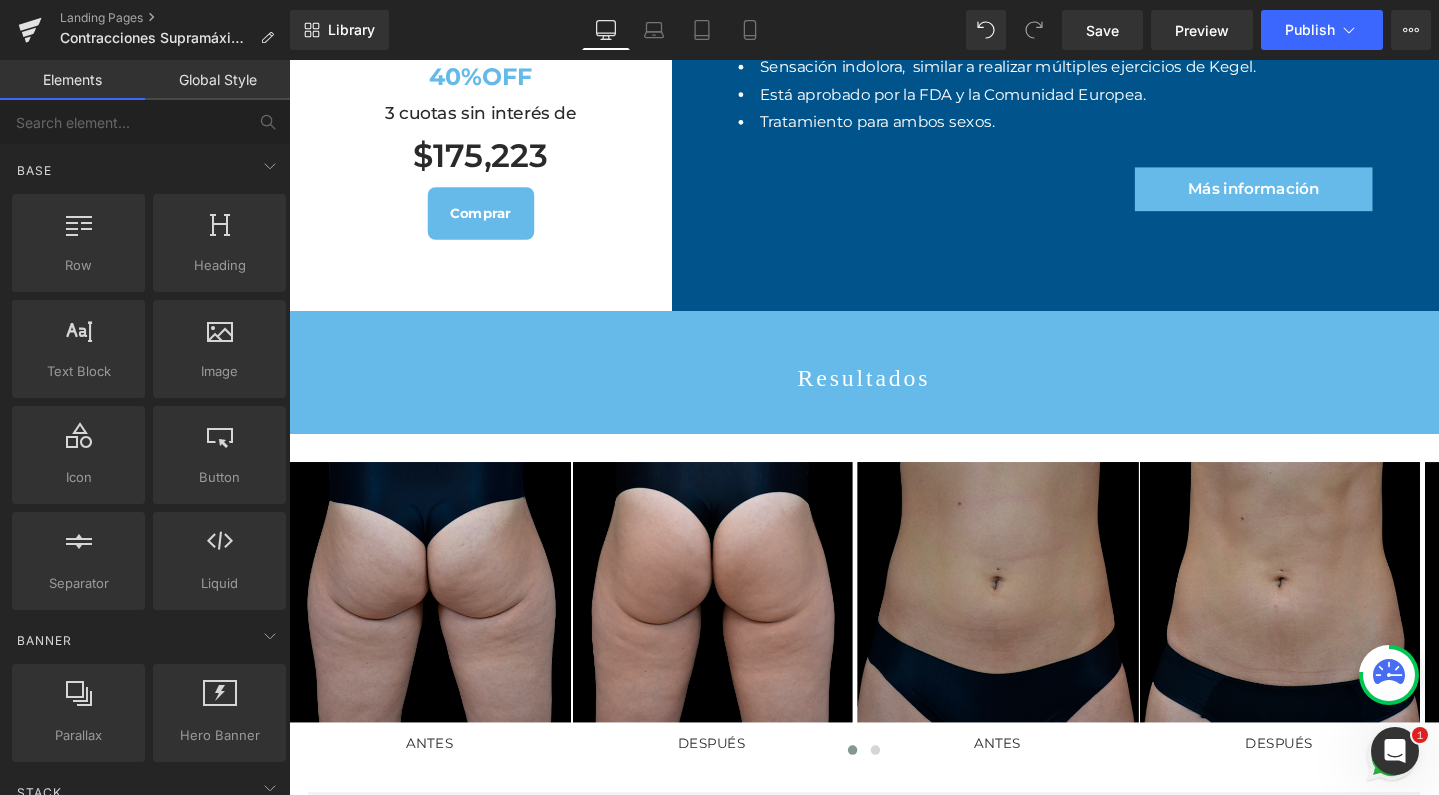 scroll, scrollTop: 9101, scrollLeft: 1190, axis: both 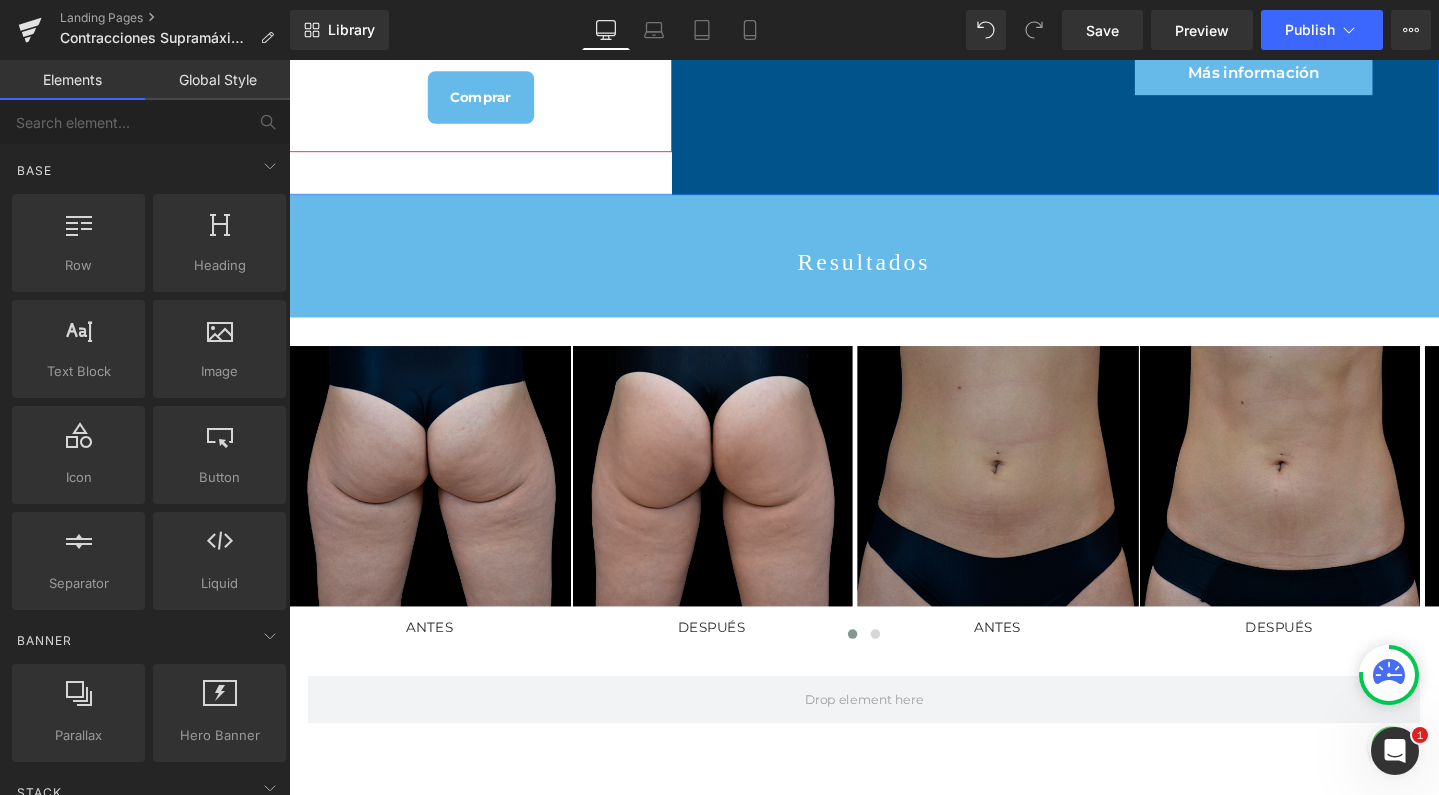 click on "+ 6 sesiones de  Emsella" at bounding box center [490, -116] 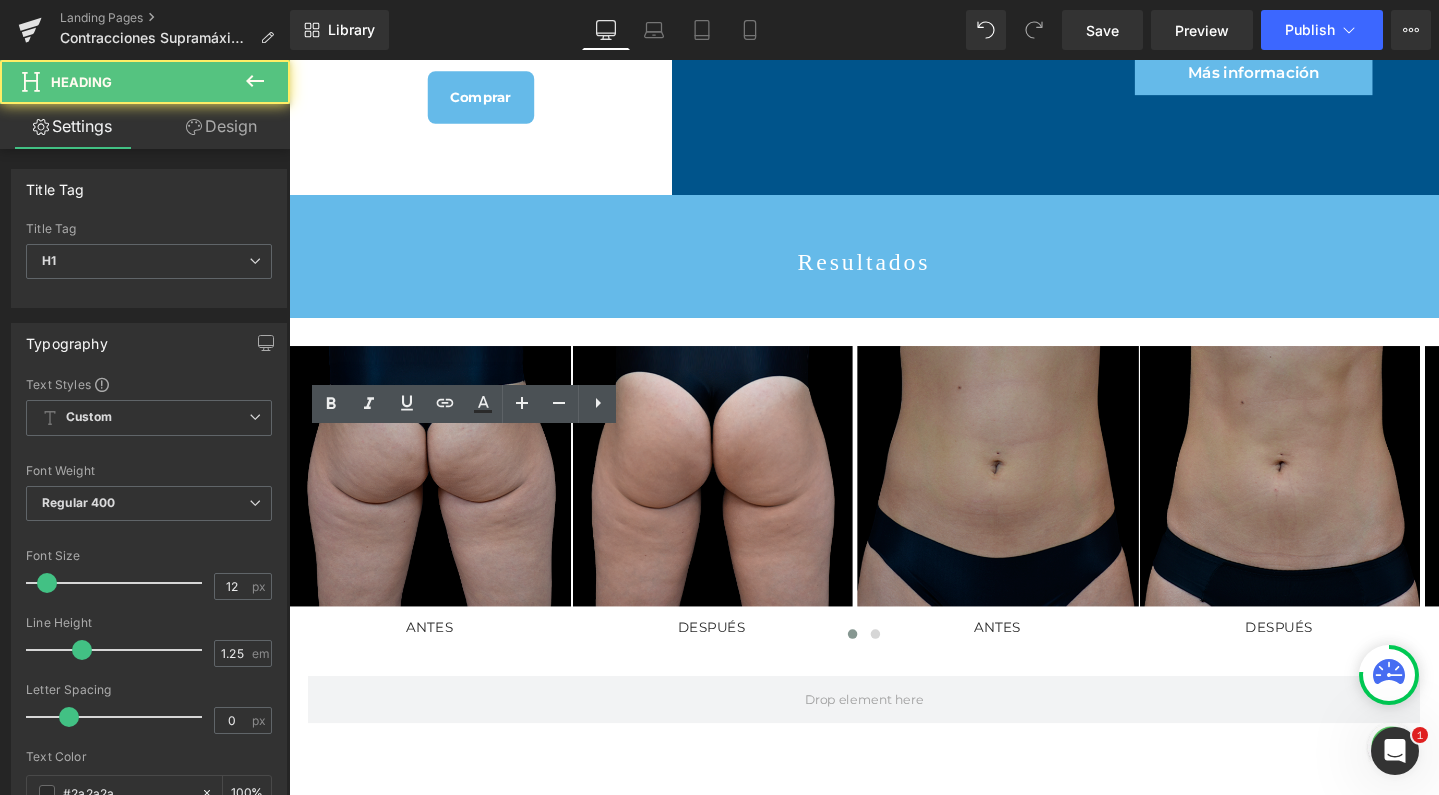 drag, startPoint x: 418, startPoint y: 471, endPoint x: 349, endPoint y: 460, distance: 69.87131 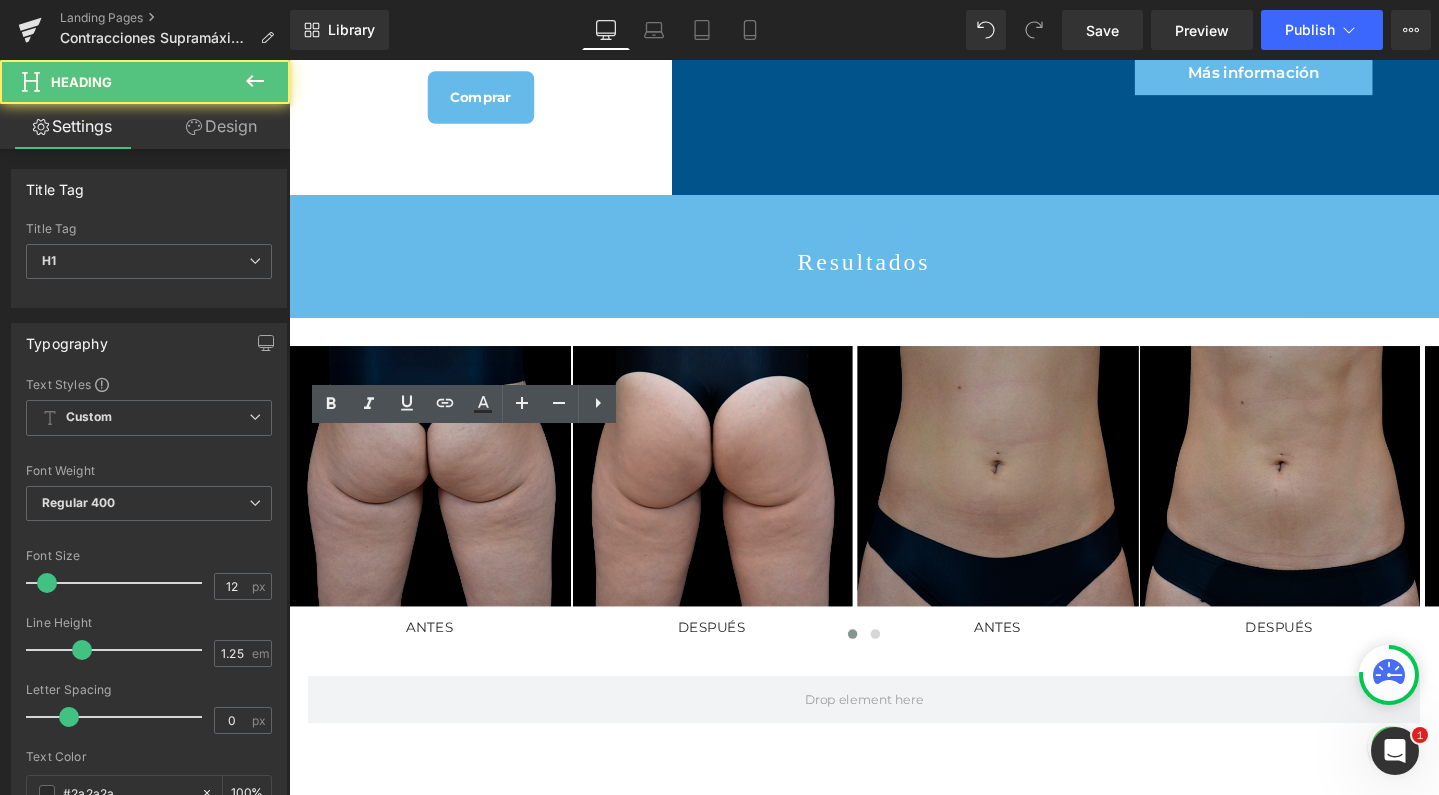 click on "6 sesiones de  Contractores Supramáximos  + 6 sesiones de  Emsella" at bounding box center [490, -117] 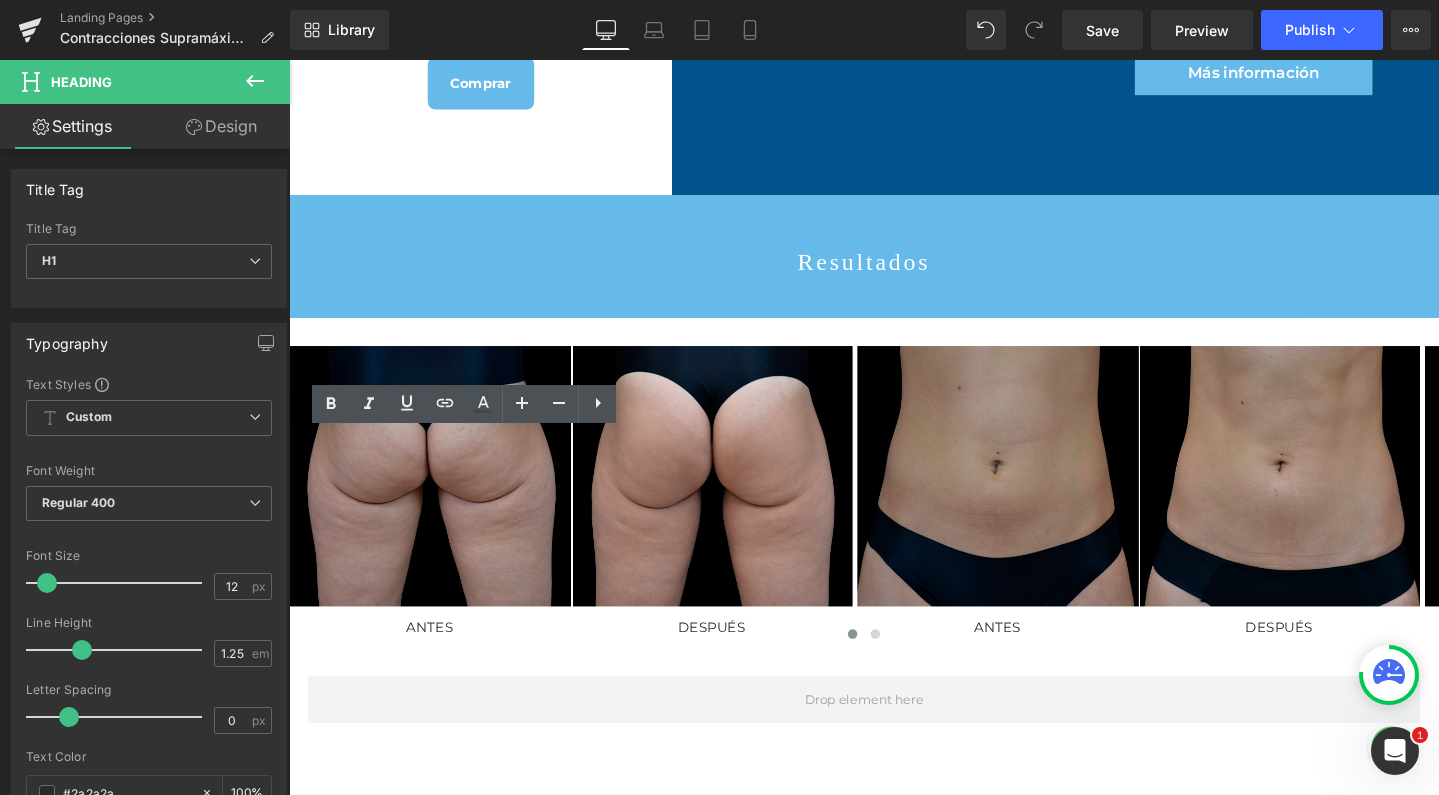type 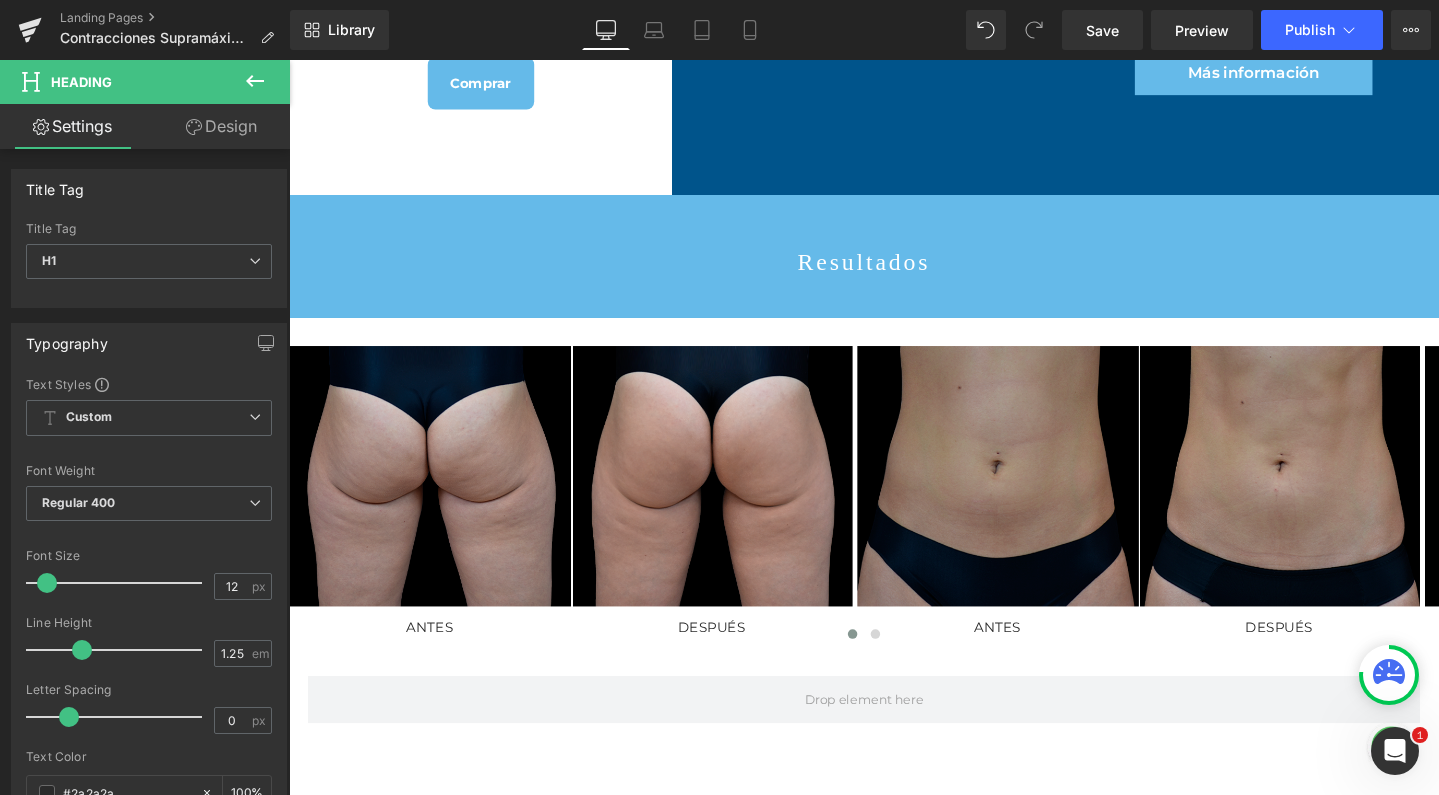 click 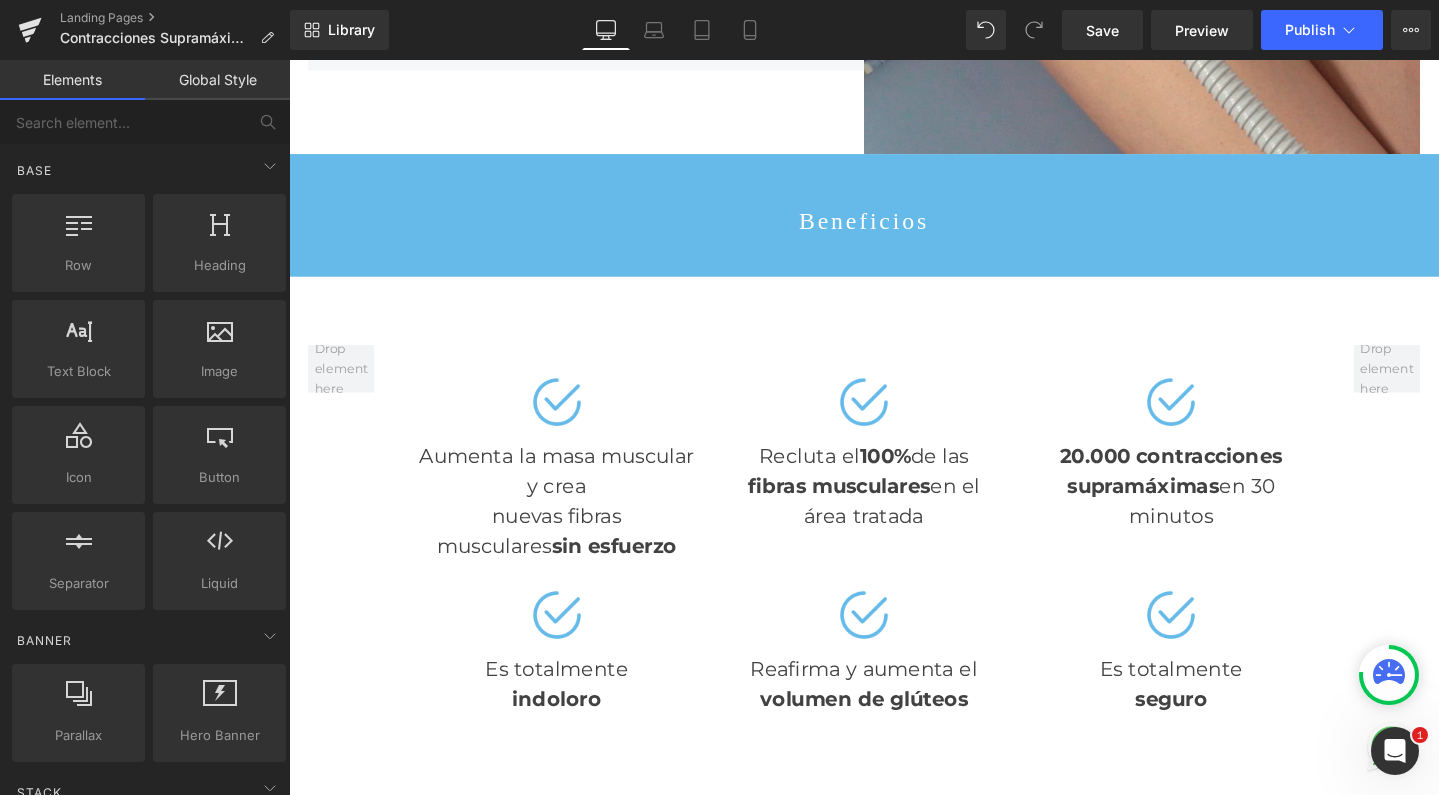 scroll, scrollTop: 4131, scrollLeft: 0, axis: vertical 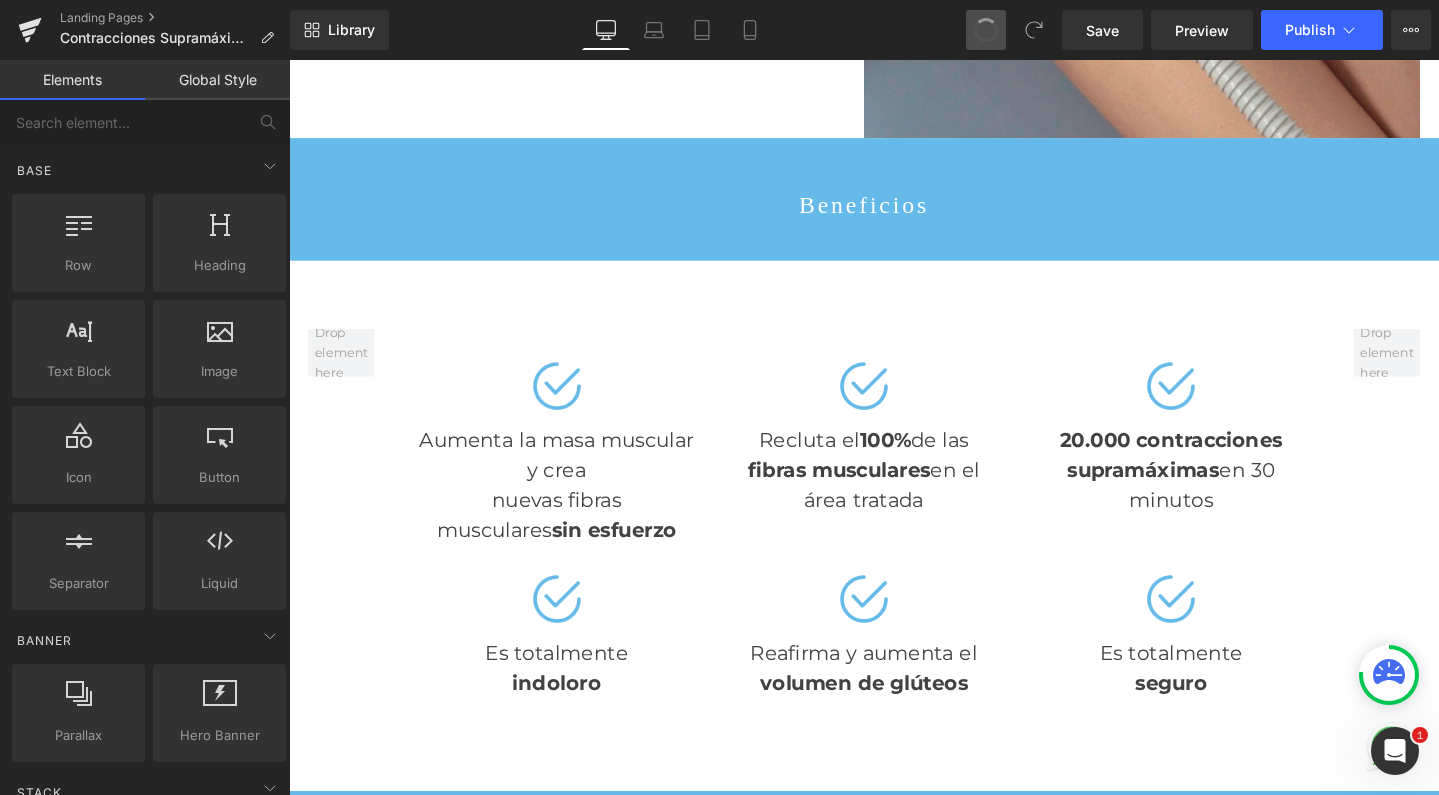 drag, startPoint x: 987, startPoint y: 31, endPoint x: 976, endPoint y: 41, distance: 14.866069 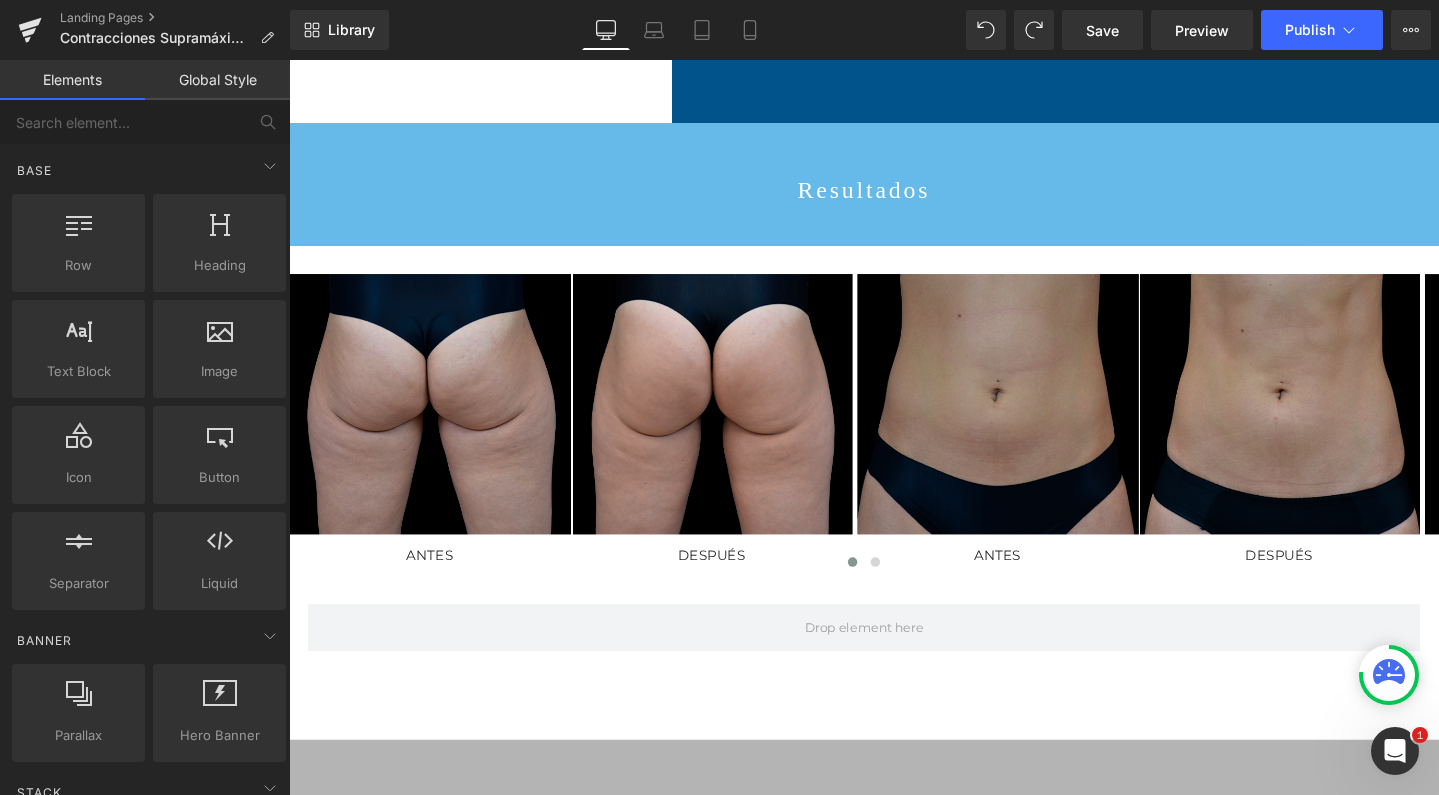 scroll, scrollTop: 5529, scrollLeft: 0, axis: vertical 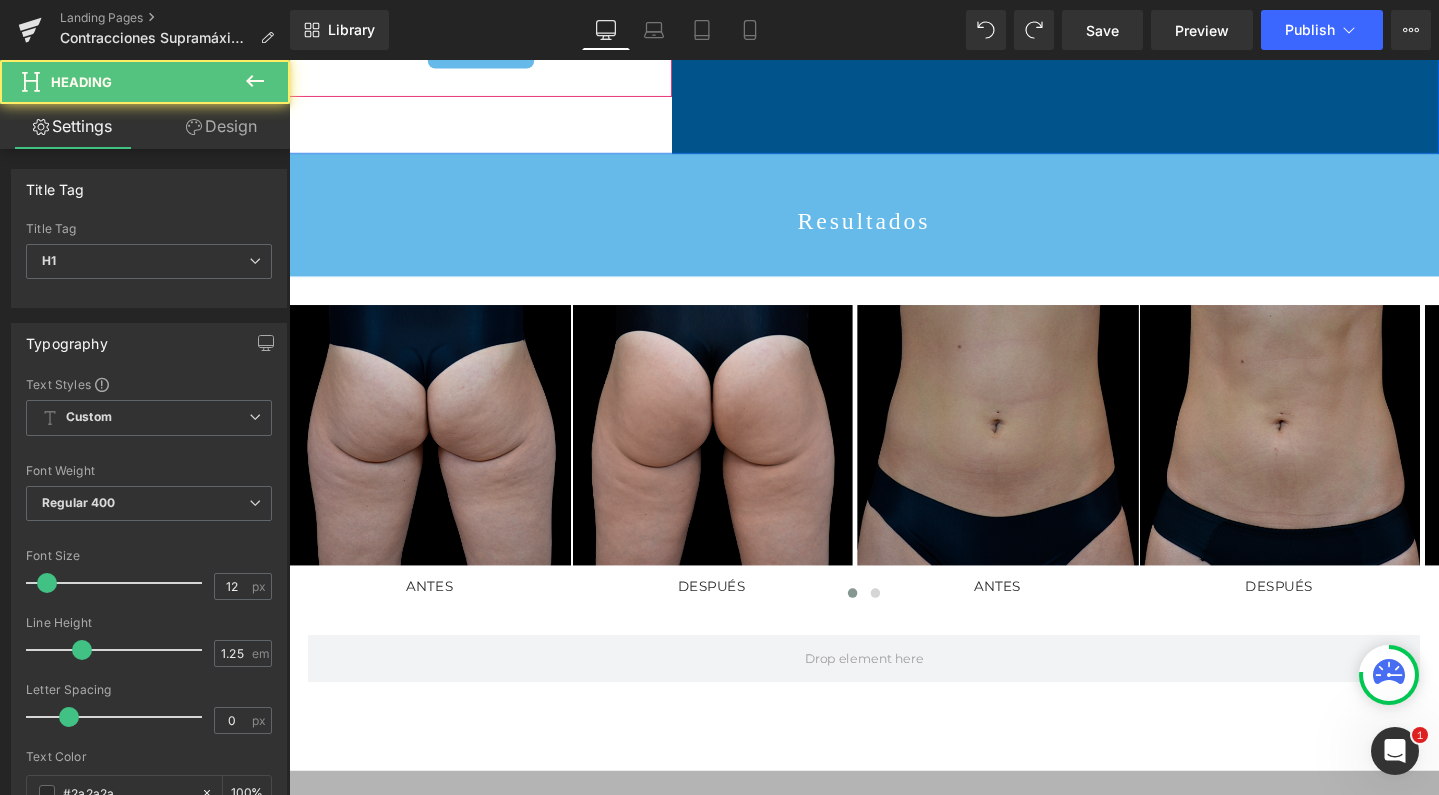click on "6 sesiones de  Emsella" at bounding box center [490, -168] 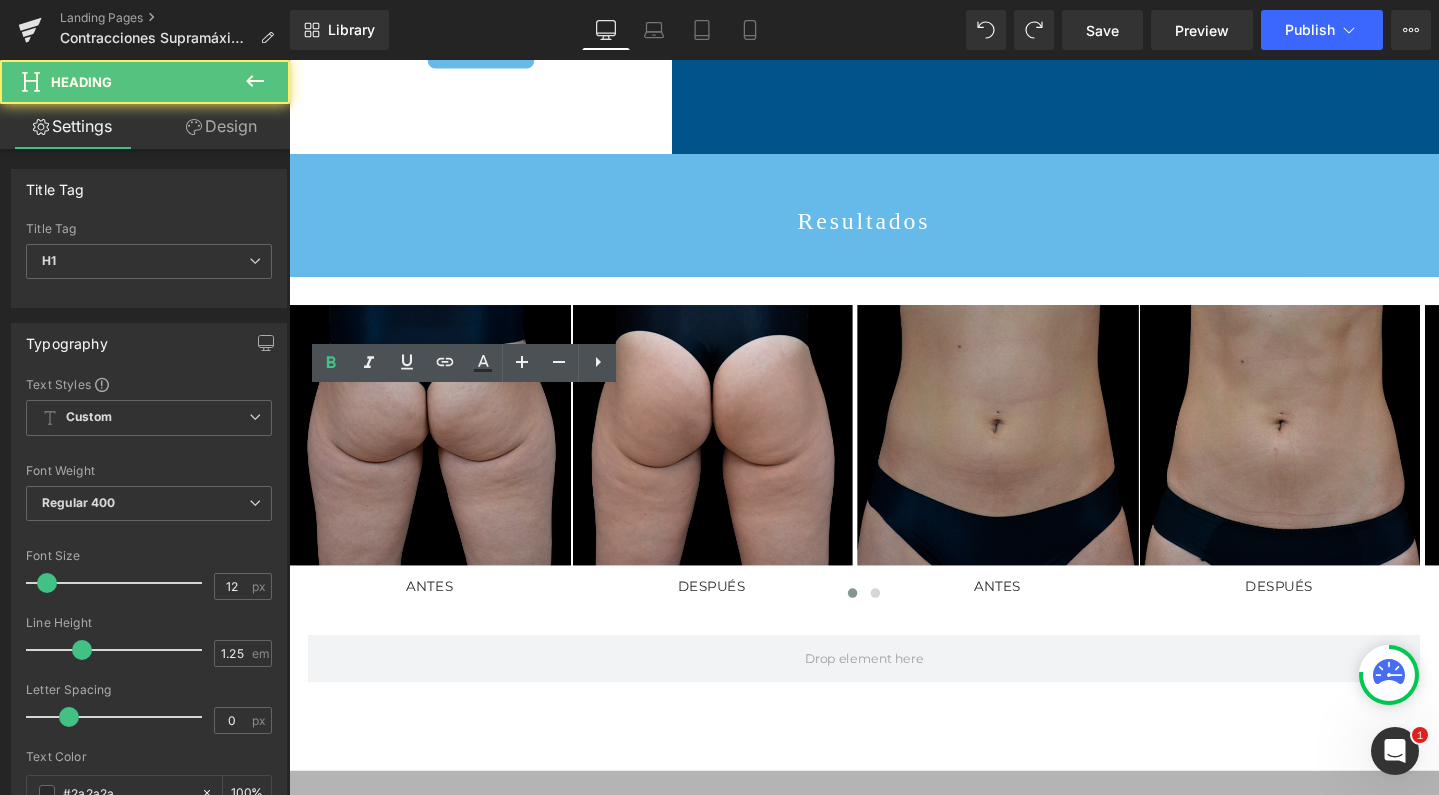 drag, startPoint x: 475, startPoint y: 417, endPoint x: 588, endPoint y: 415, distance: 113.0177 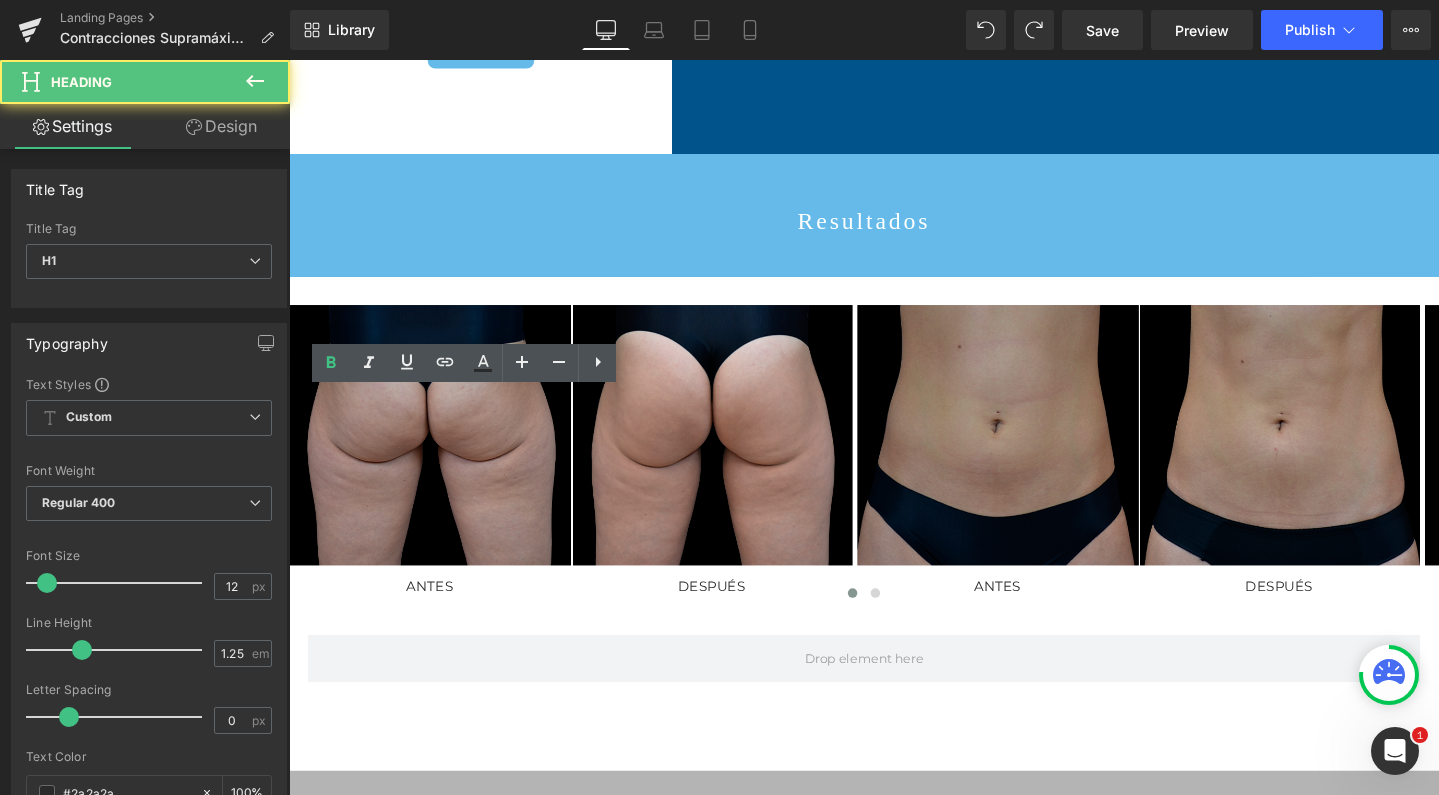 click on "6 sesiones de  Emsella" at bounding box center (490, -174) 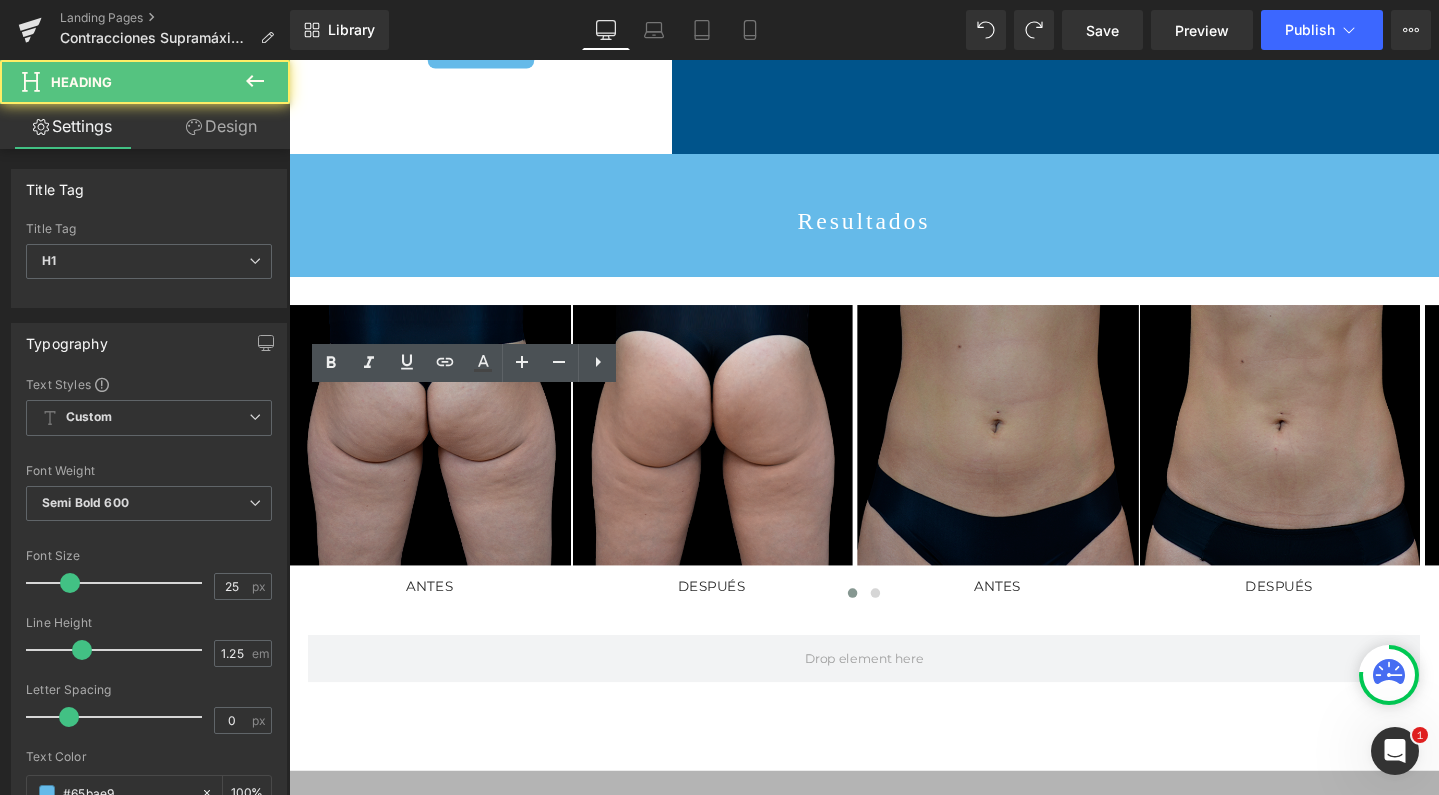 click on "40%OFF" at bounding box center [490, -103] 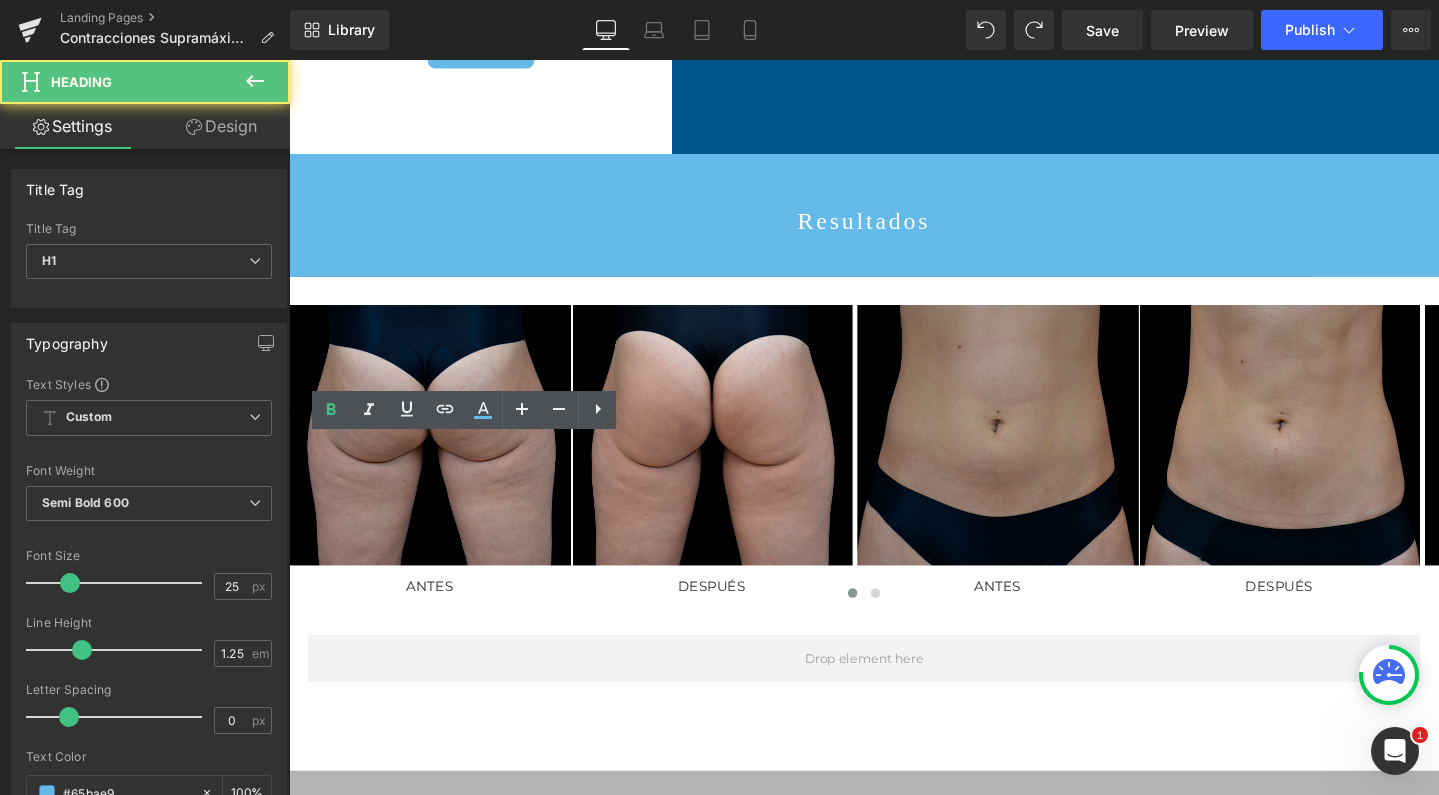 click on "40%OFF" at bounding box center (490, -103) 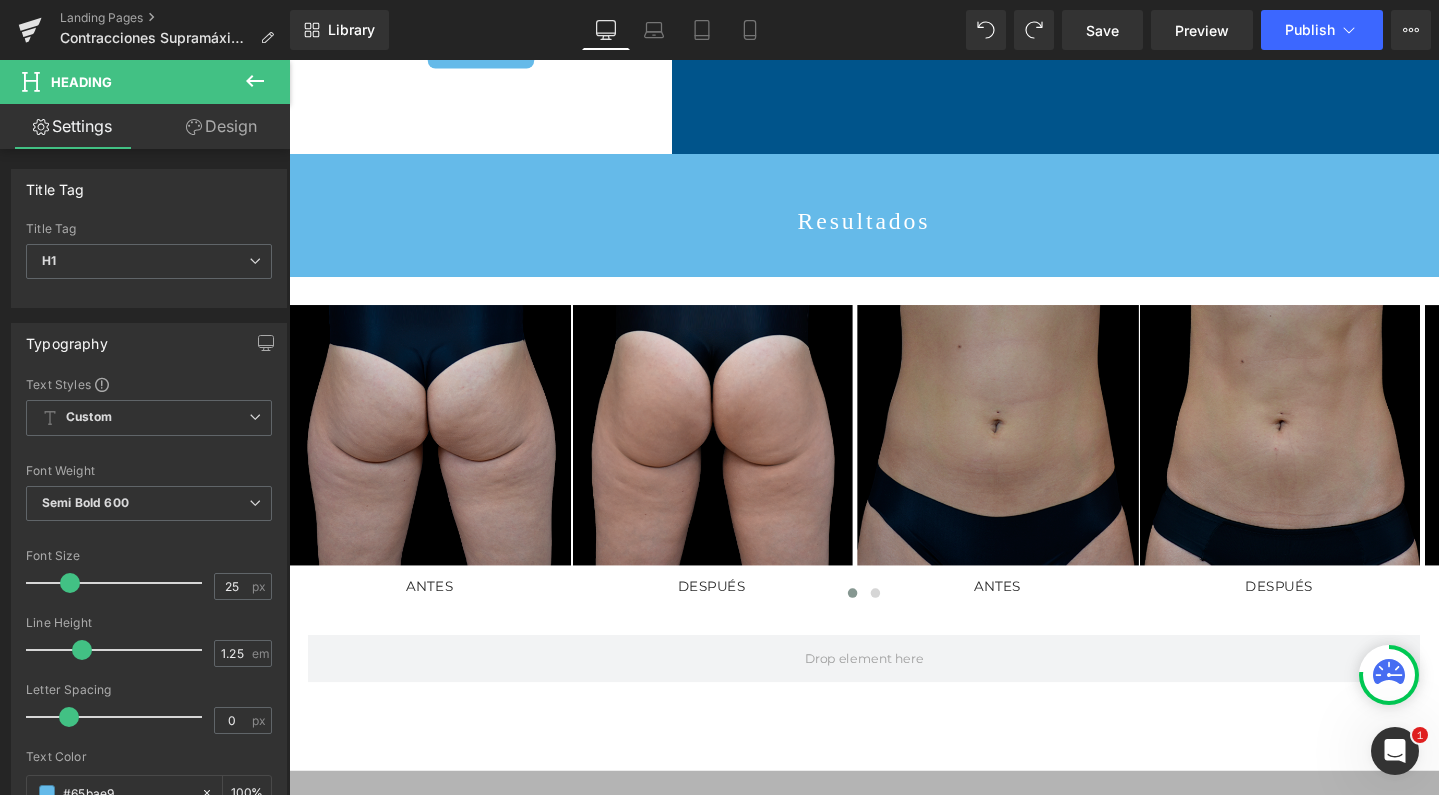 type 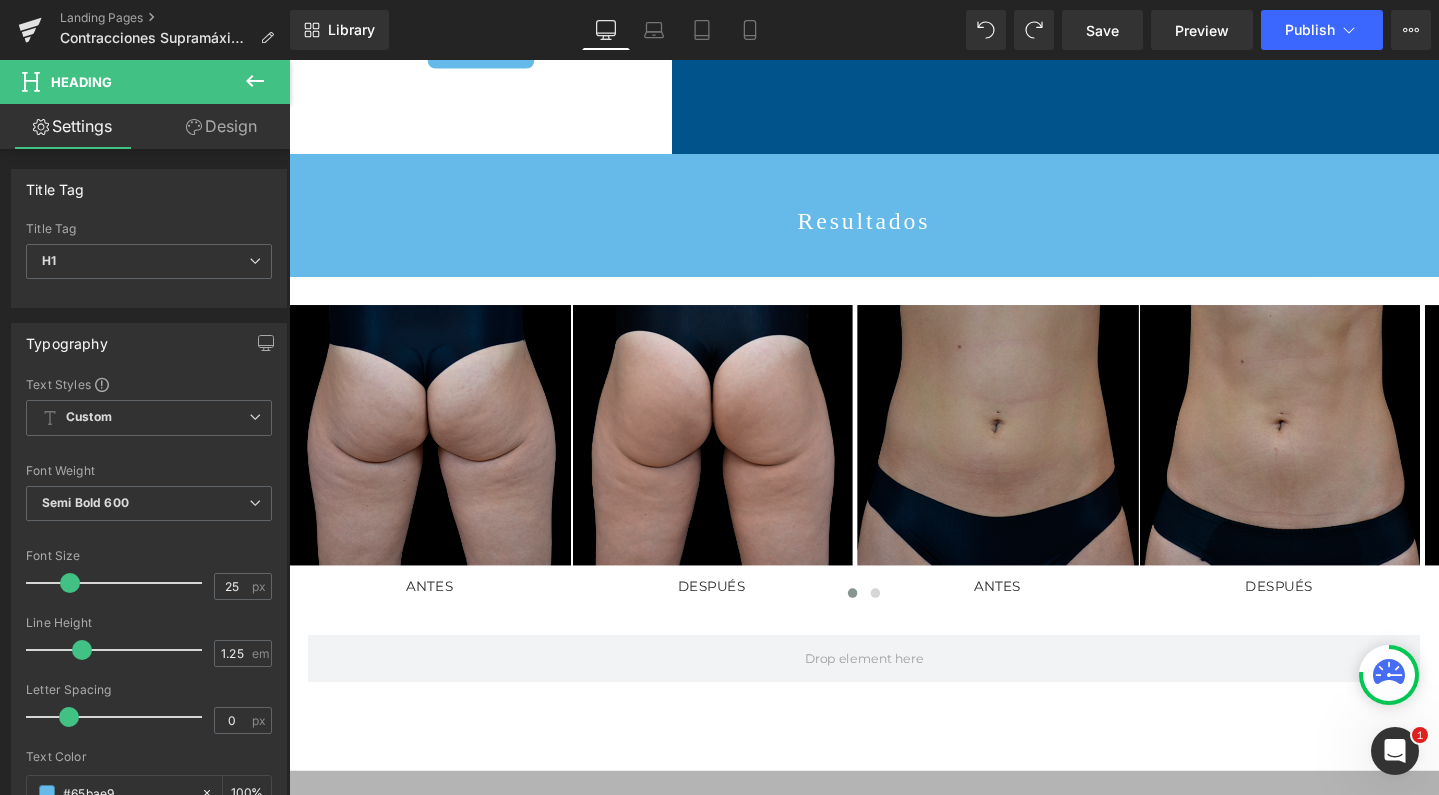 click on "Heading" at bounding box center [480, -12] 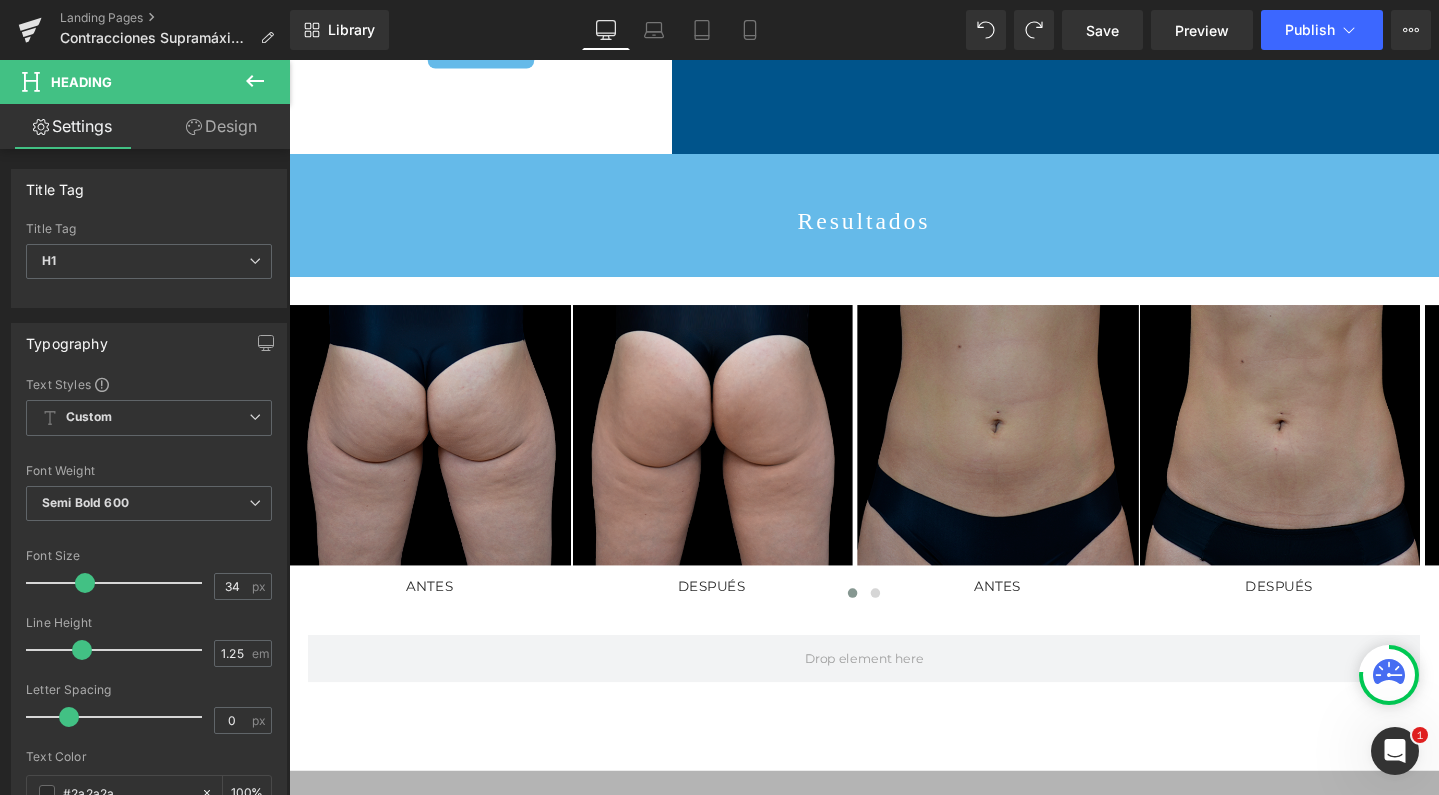 click on "$175,223" at bounding box center (490, -19) 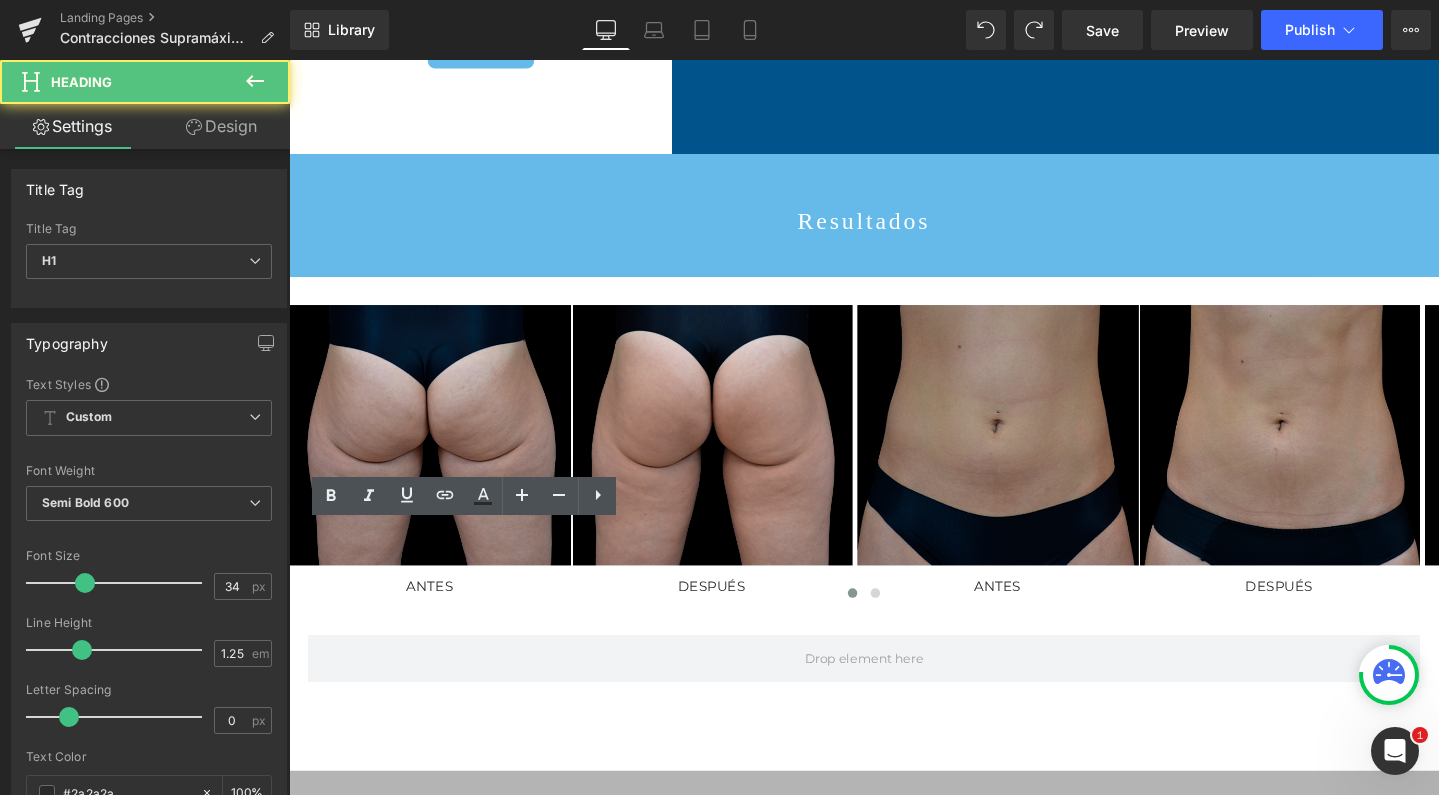 click on "$175,223" at bounding box center (490, -19) 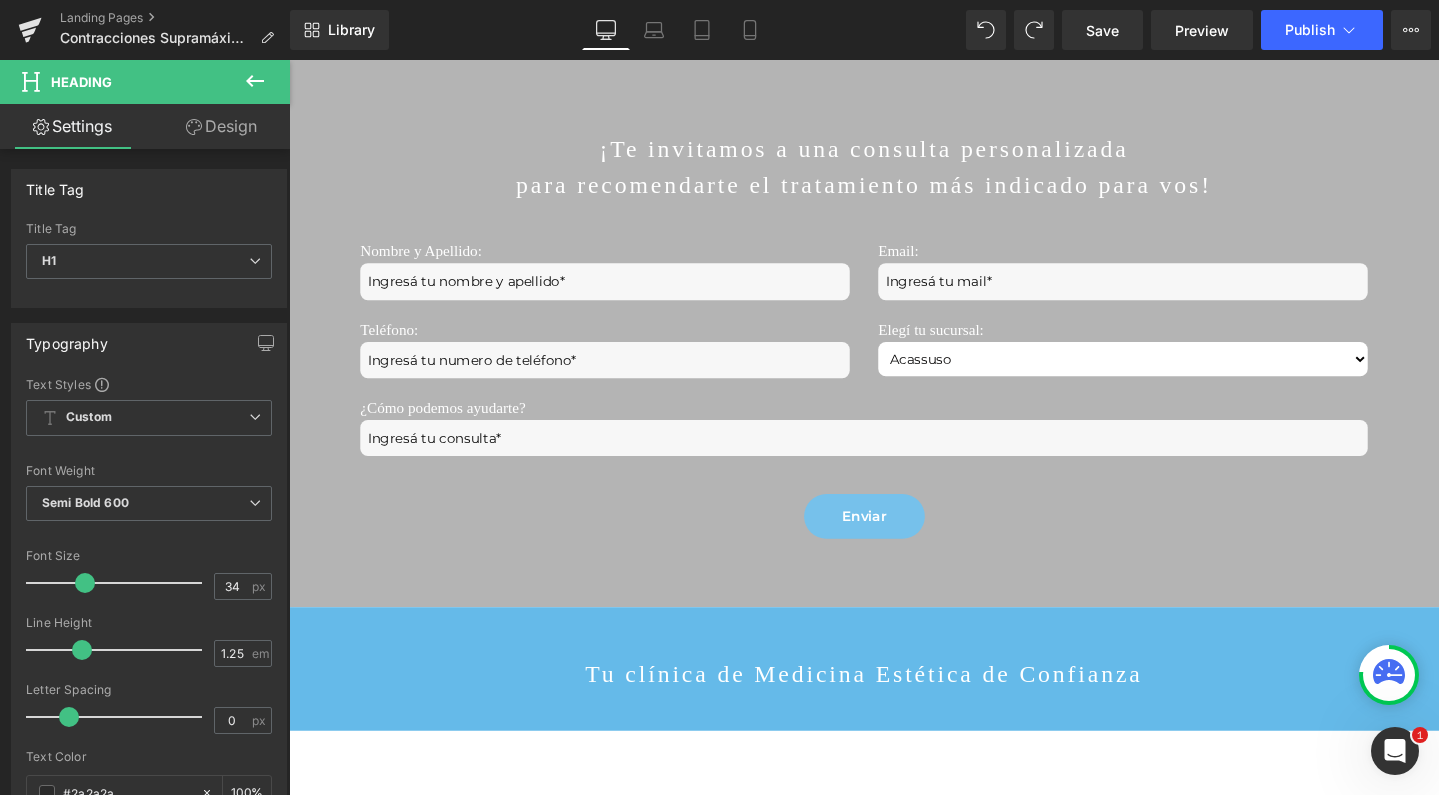 scroll, scrollTop: 6360, scrollLeft: 0, axis: vertical 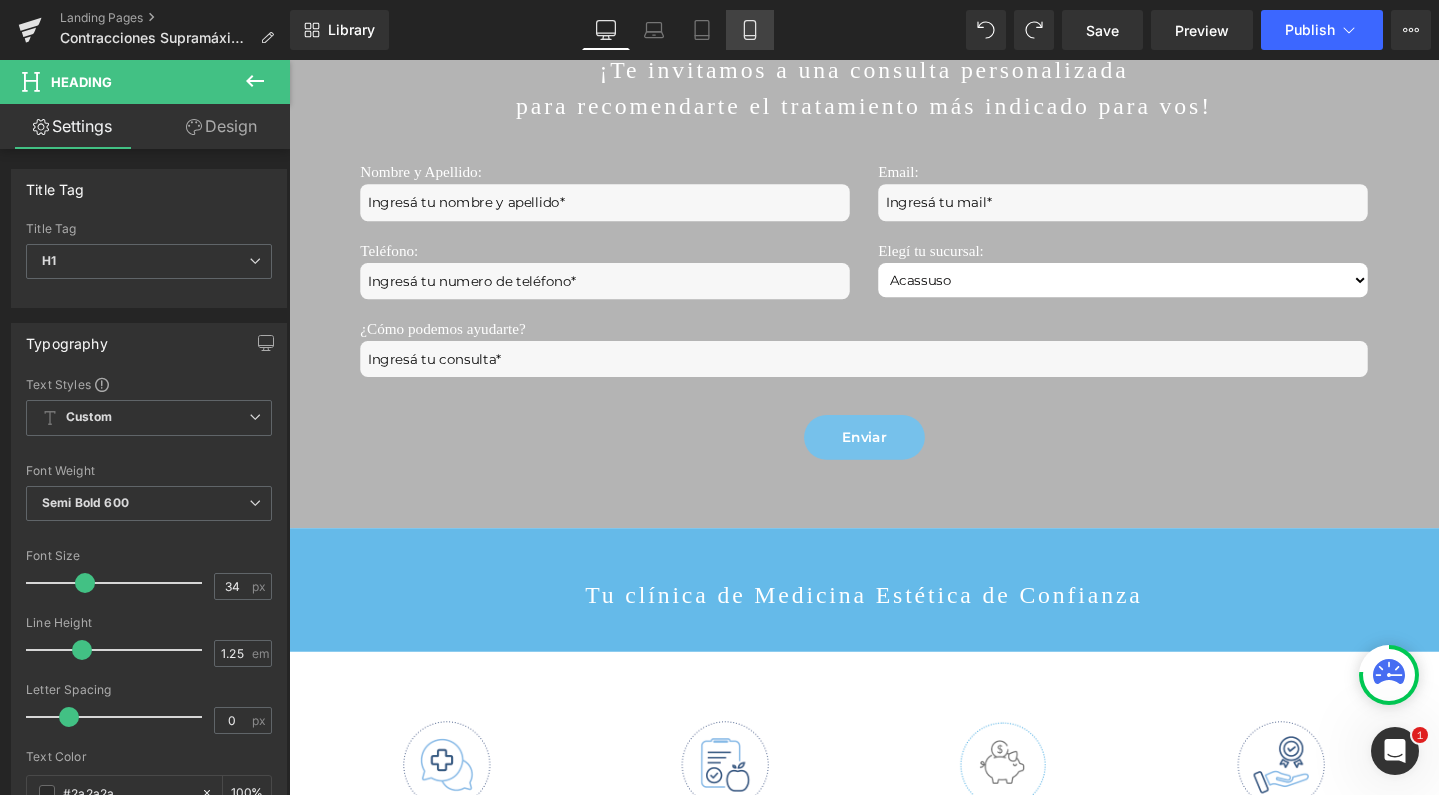 click on "Mobile" at bounding box center (750, 30) 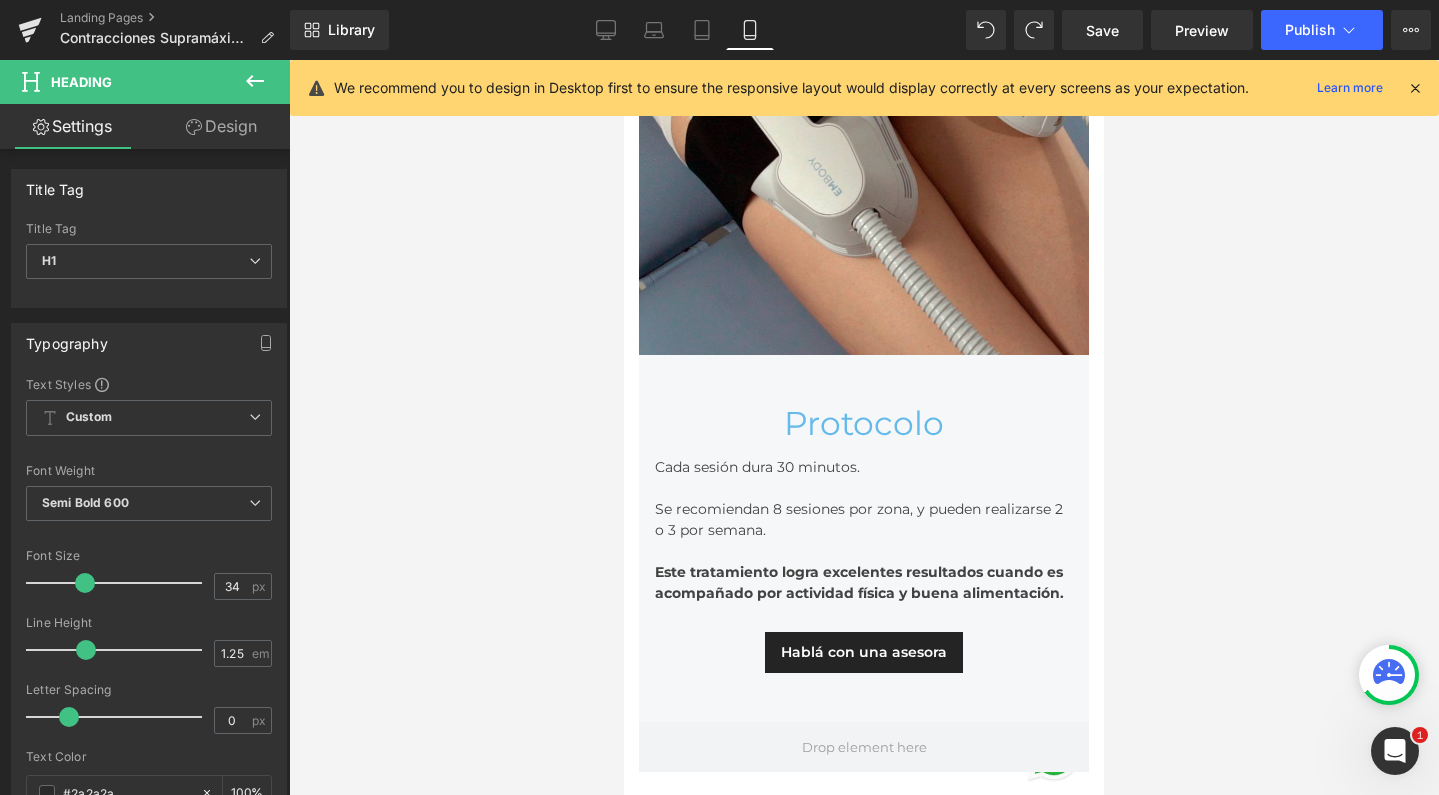 scroll, scrollTop: 8359, scrollLeft: 0, axis: vertical 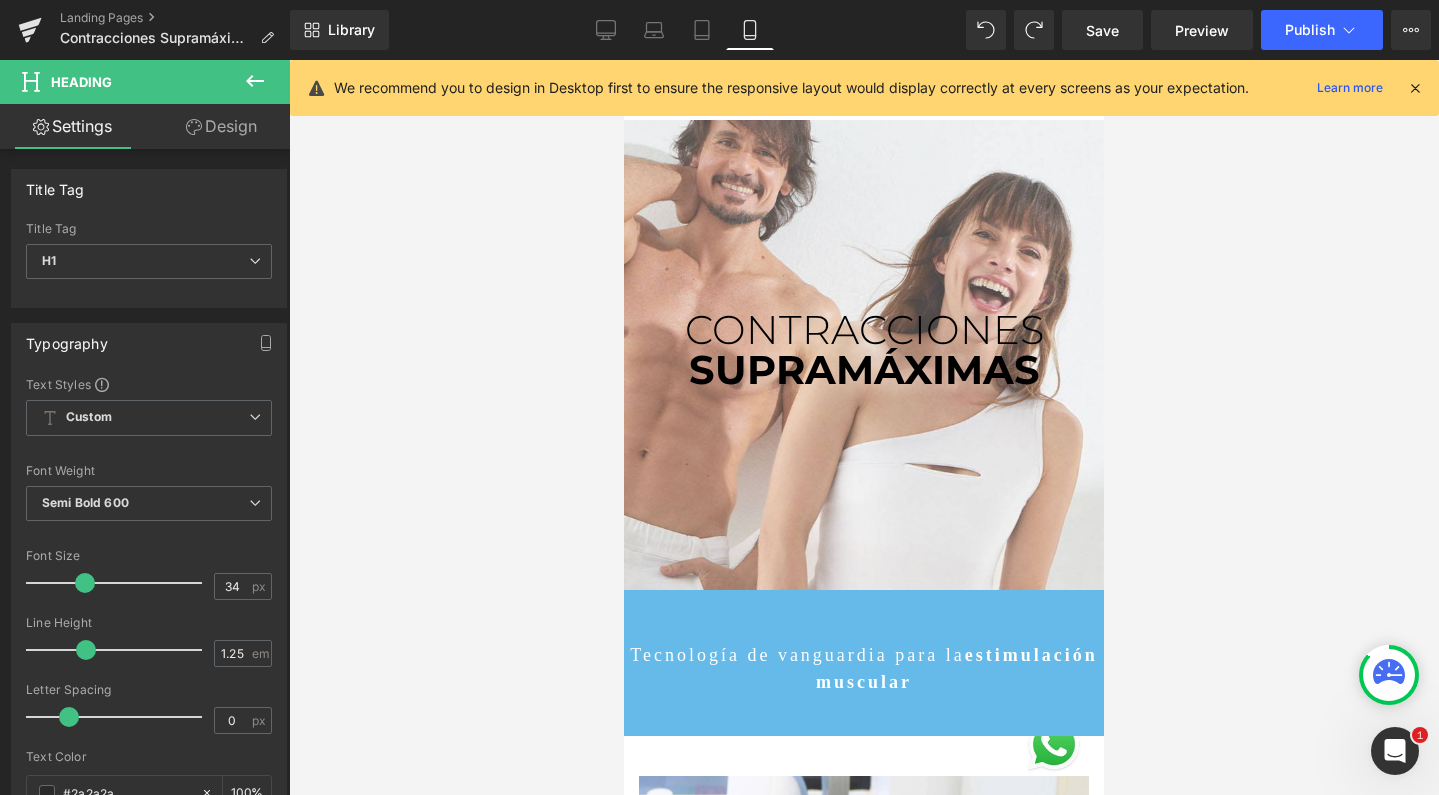 drag, startPoint x: 1095, startPoint y: 29, endPoint x: 416, endPoint y: 42, distance: 679.12445 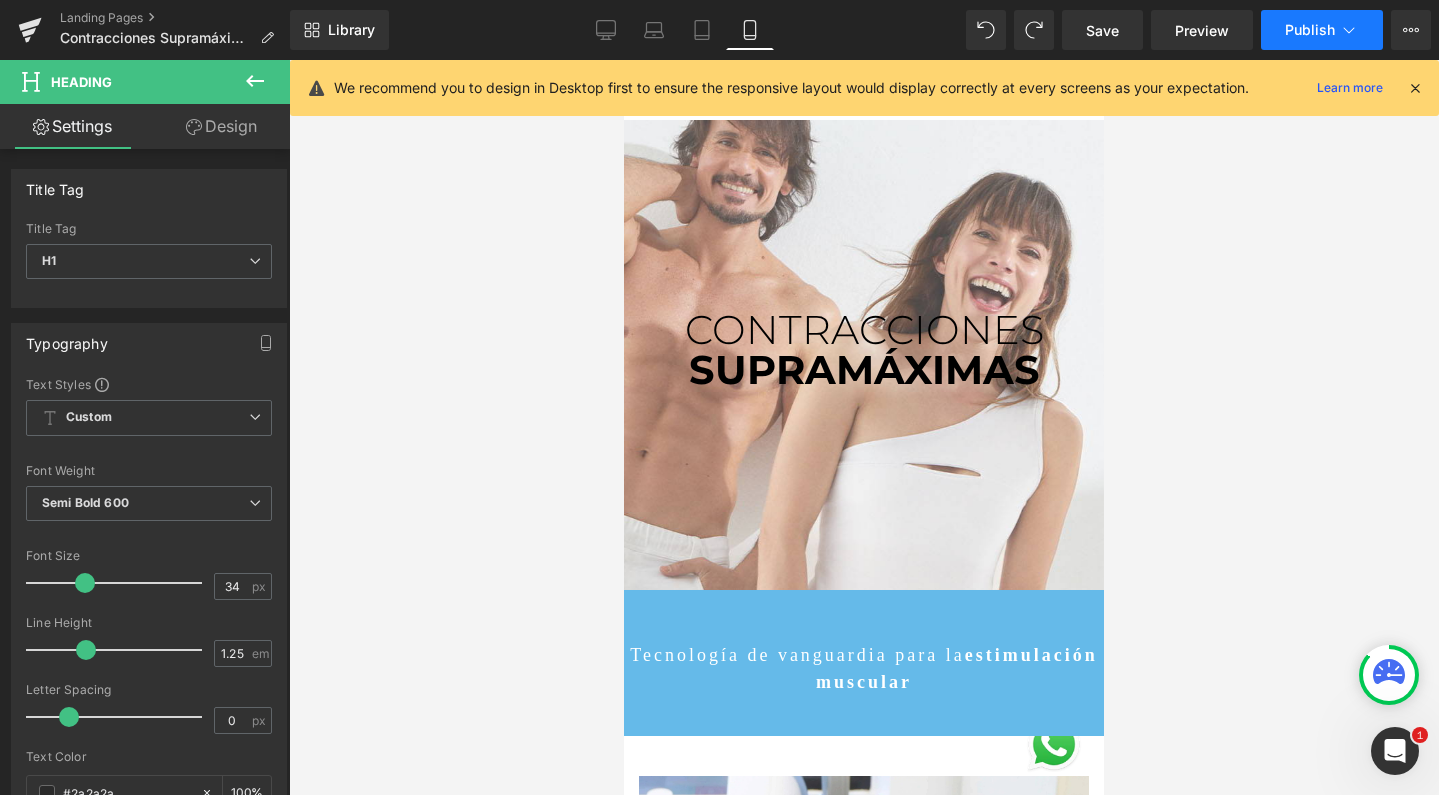 click on "Publish" at bounding box center (1322, 30) 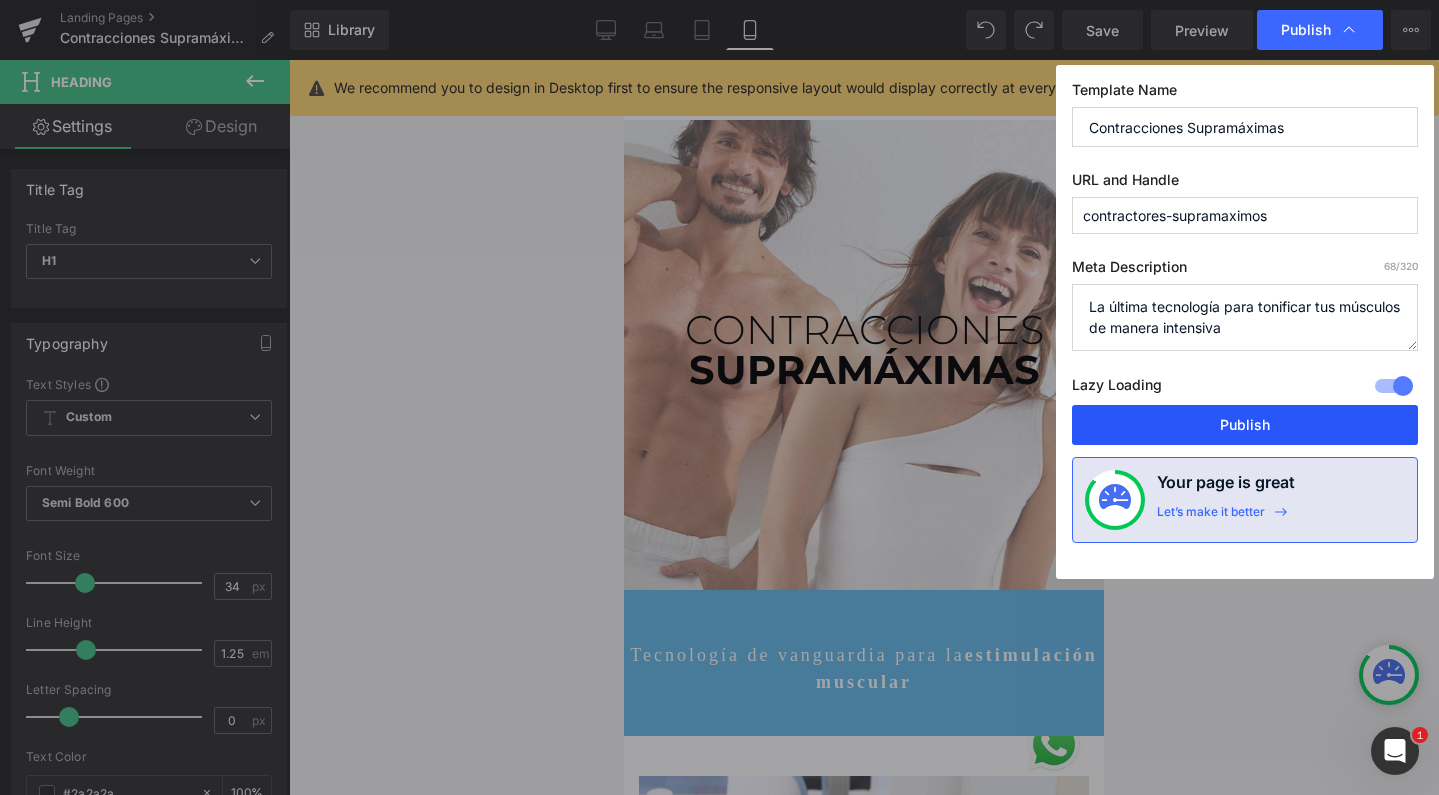 click on "Publish" at bounding box center (1245, 425) 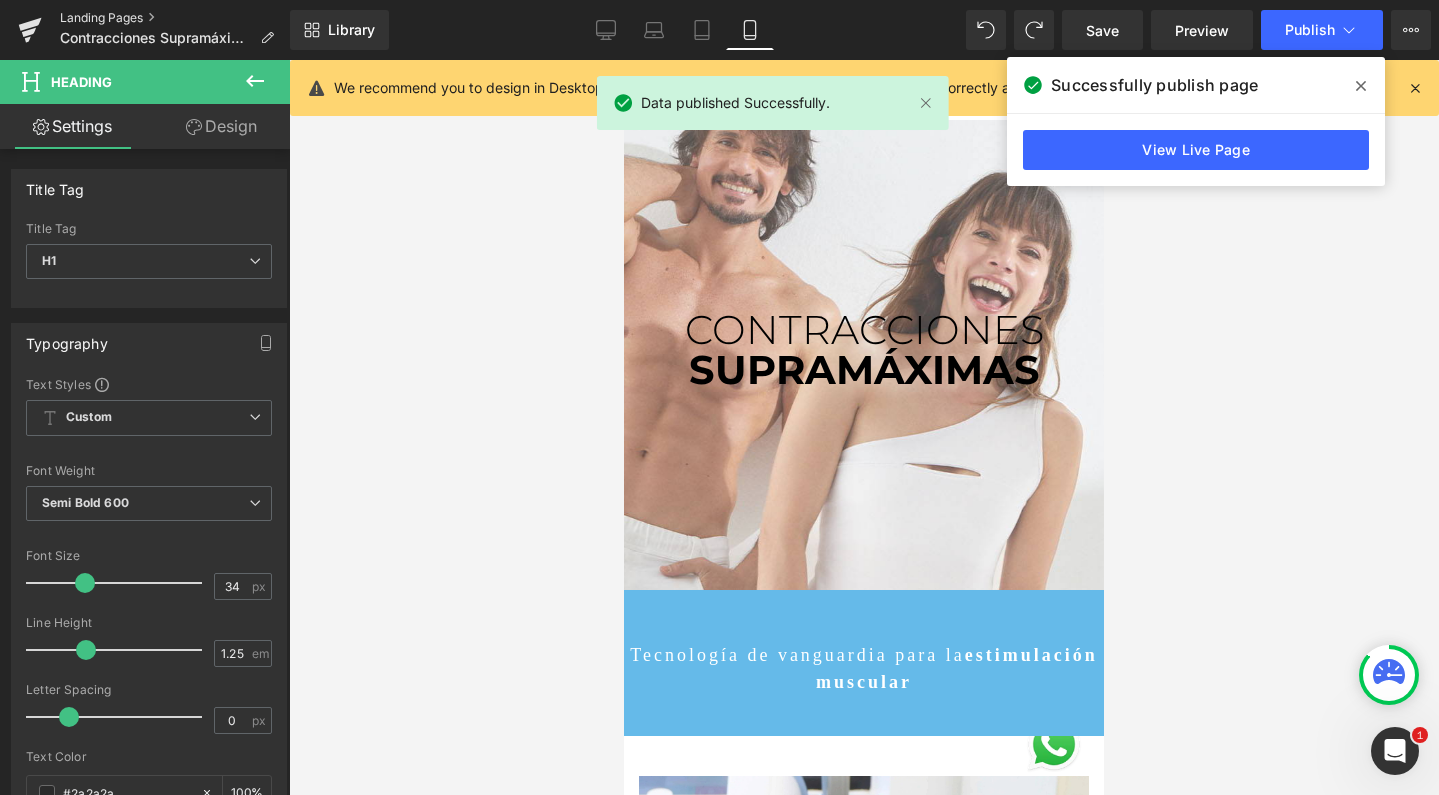 click on "Landing Pages" at bounding box center (175, 18) 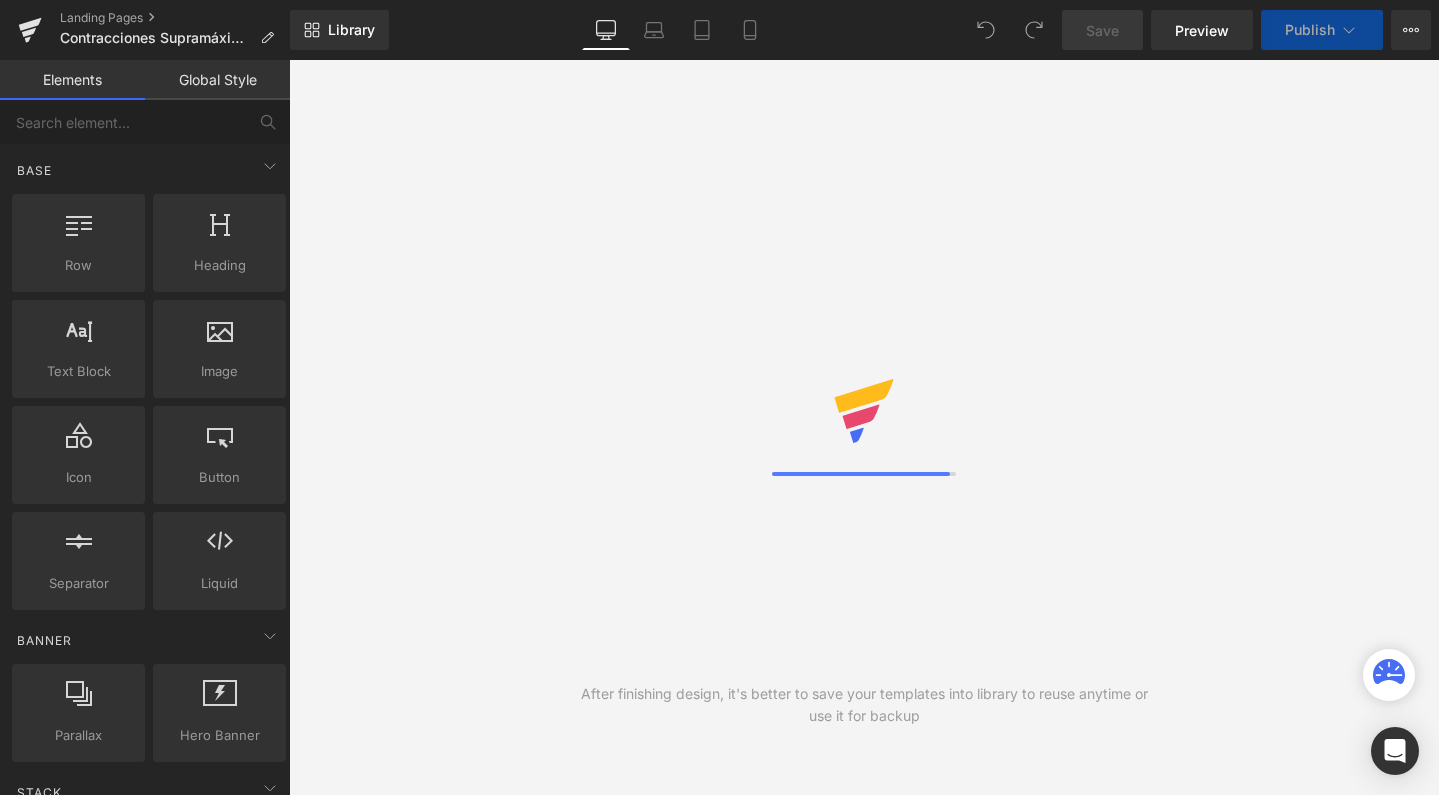 scroll, scrollTop: 0, scrollLeft: 0, axis: both 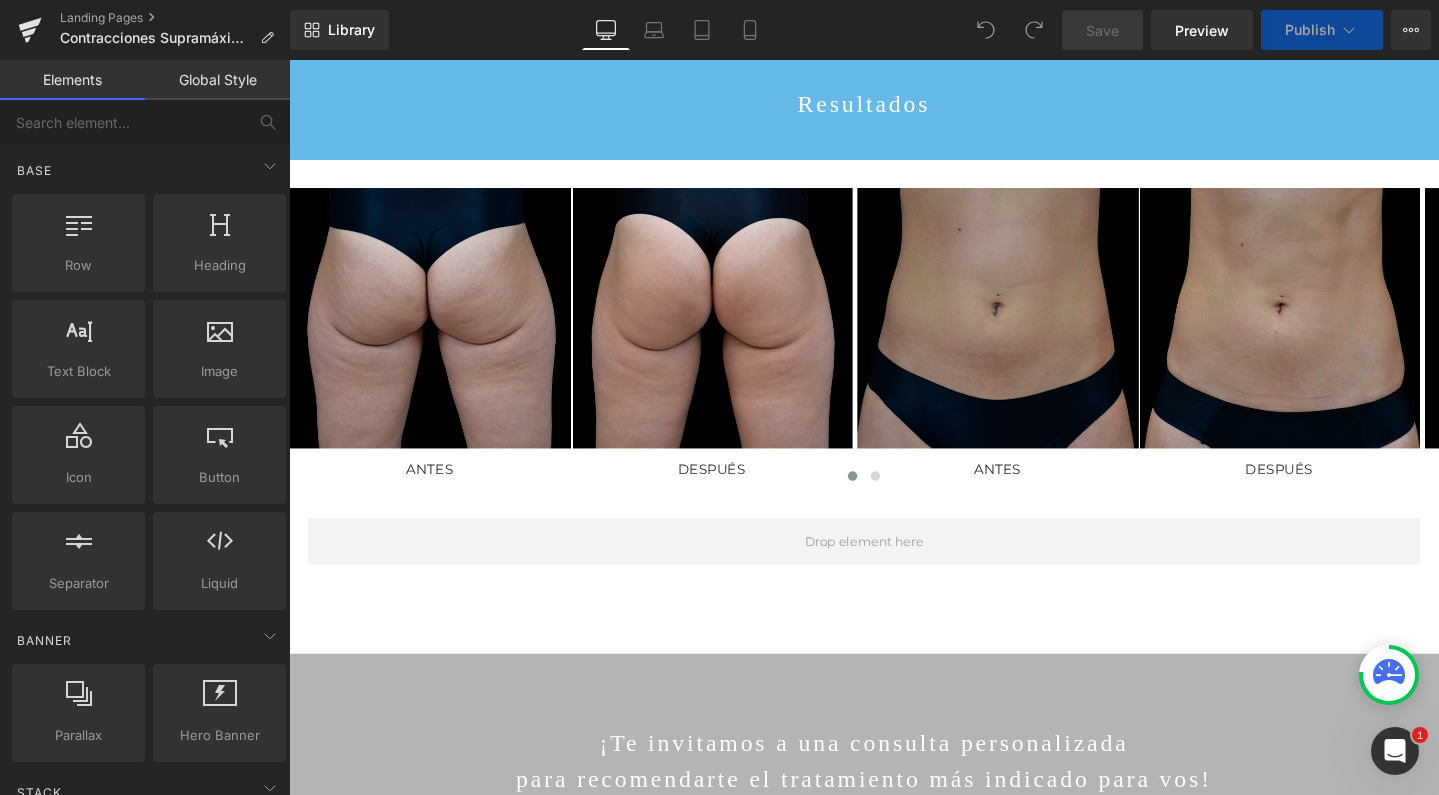 click at bounding box center (490, -399) 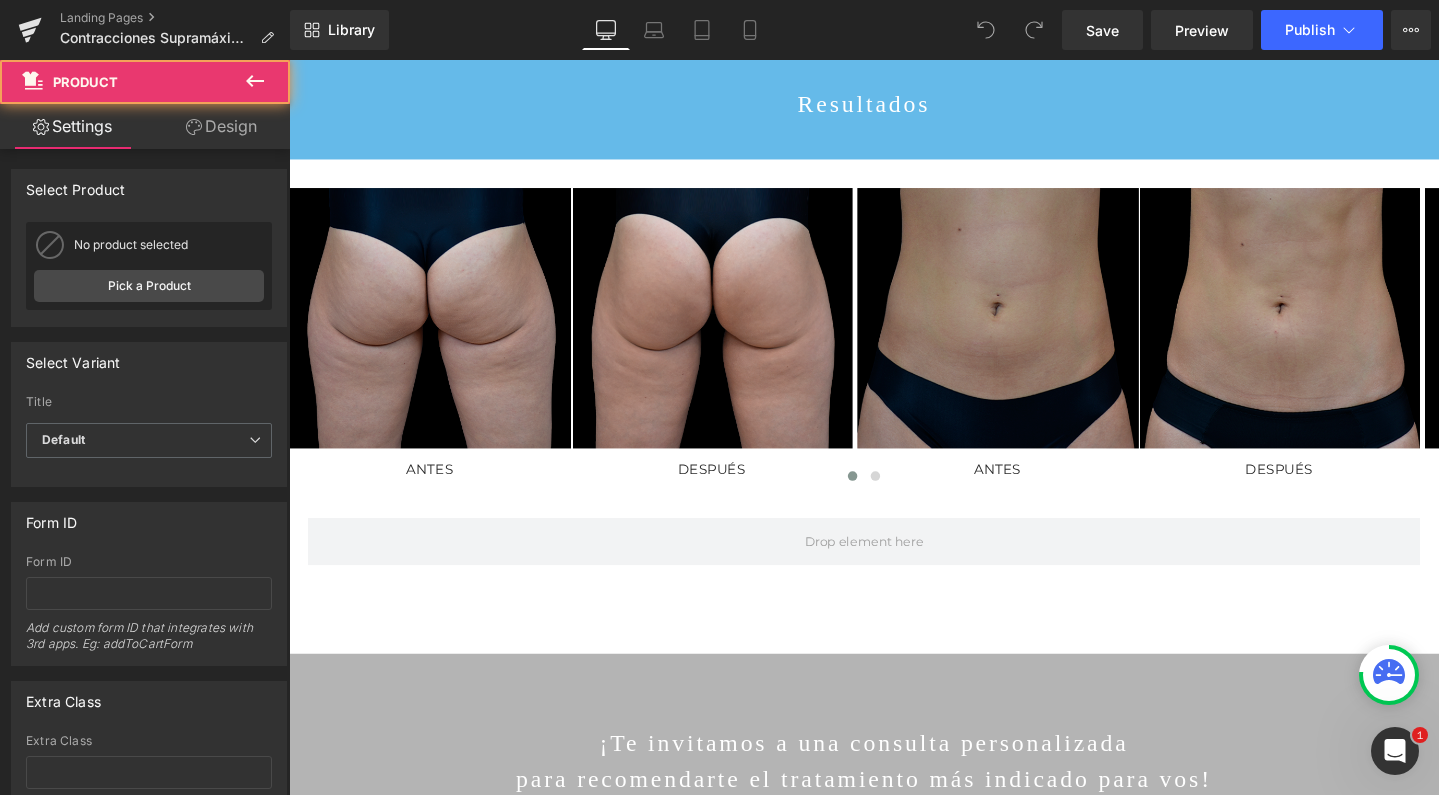 click on "Image
6 sesiones de  Emsella  Heading
$403,361.00
$282,353.00
(P) Price 30%OFF Heading         3 cuotas sin interés de Heading         $94,117 Heading
Comprar
(P) Cart Button
Product" at bounding box center [490, -275] 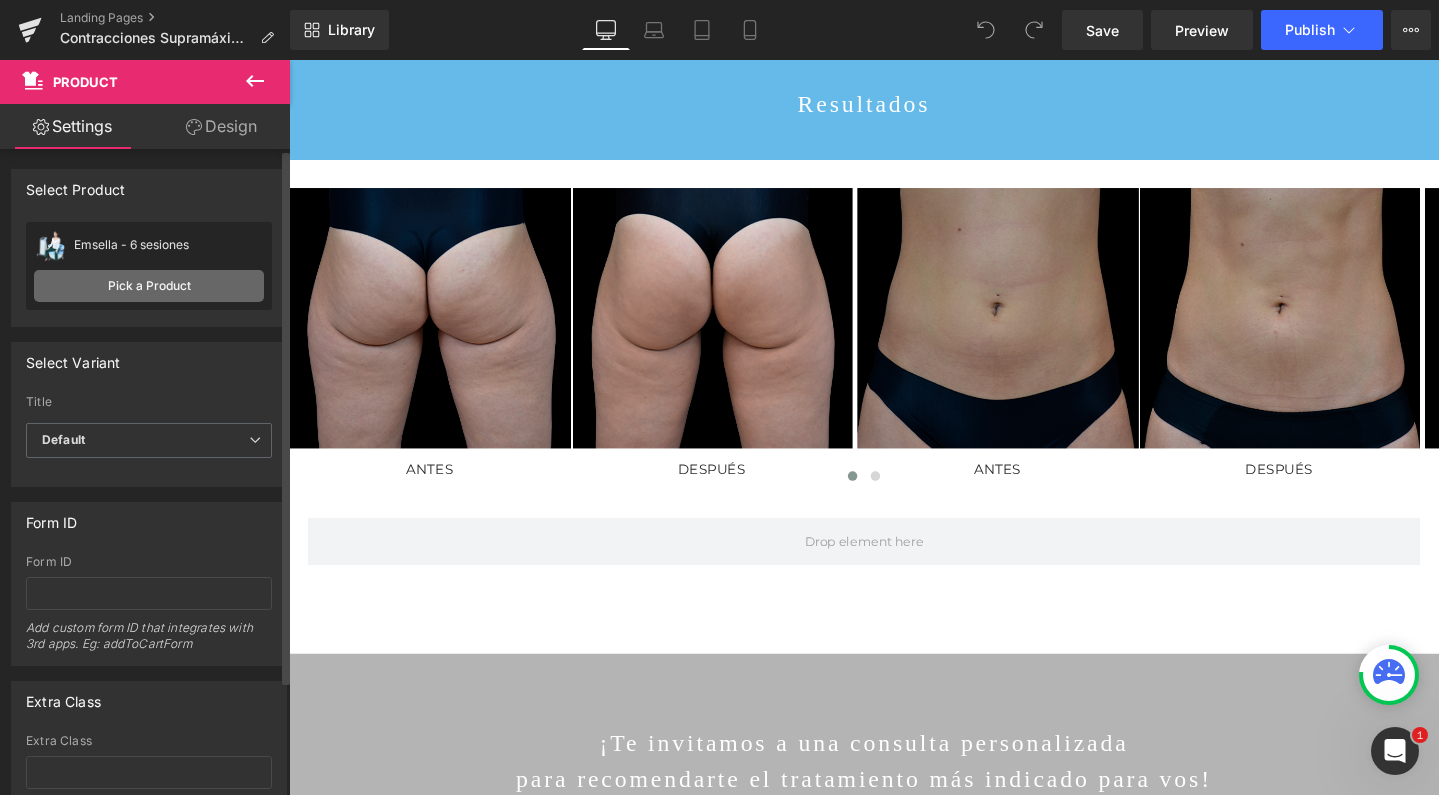 click on "Pick a Product" at bounding box center [149, 286] 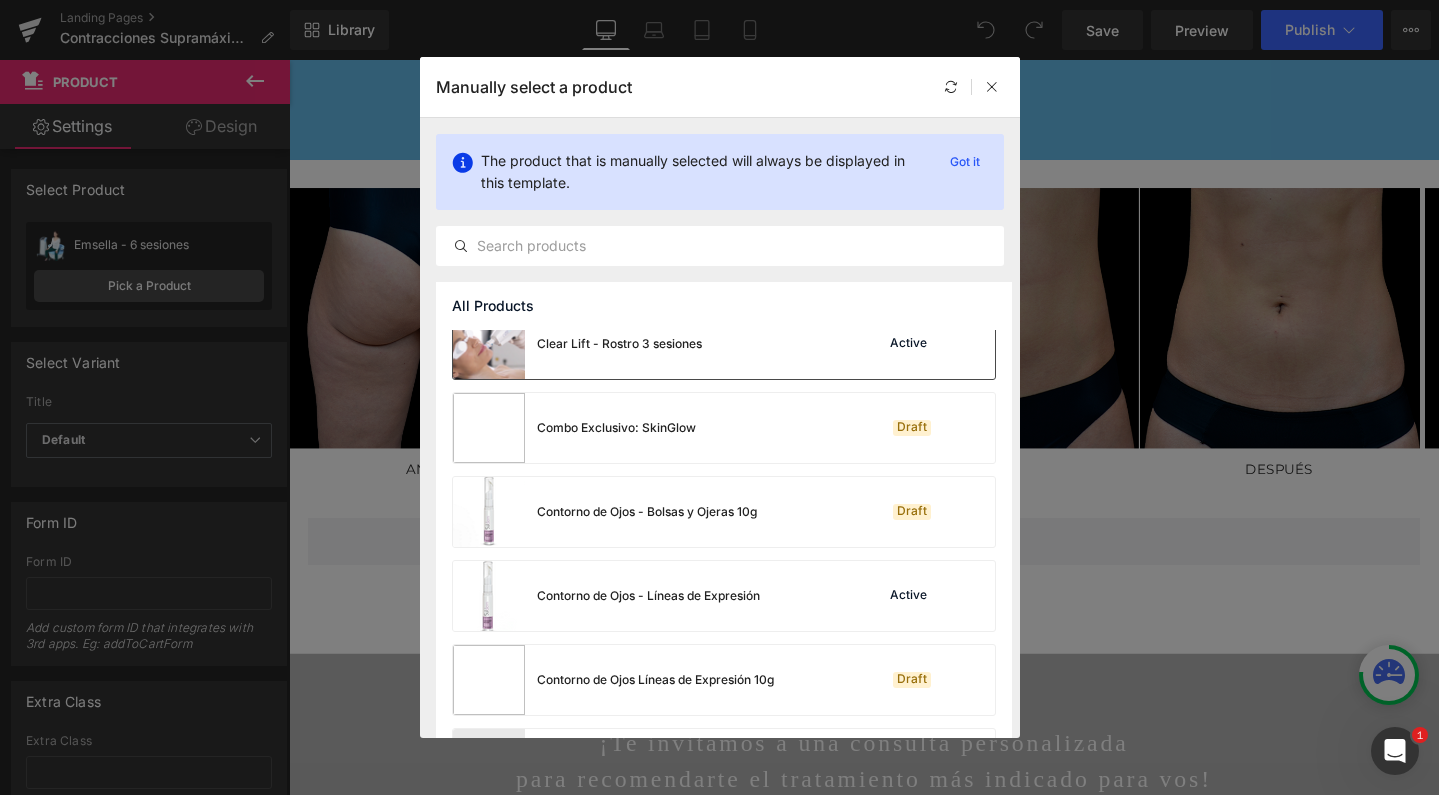 scroll, scrollTop: 1222, scrollLeft: 0, axis: vertical 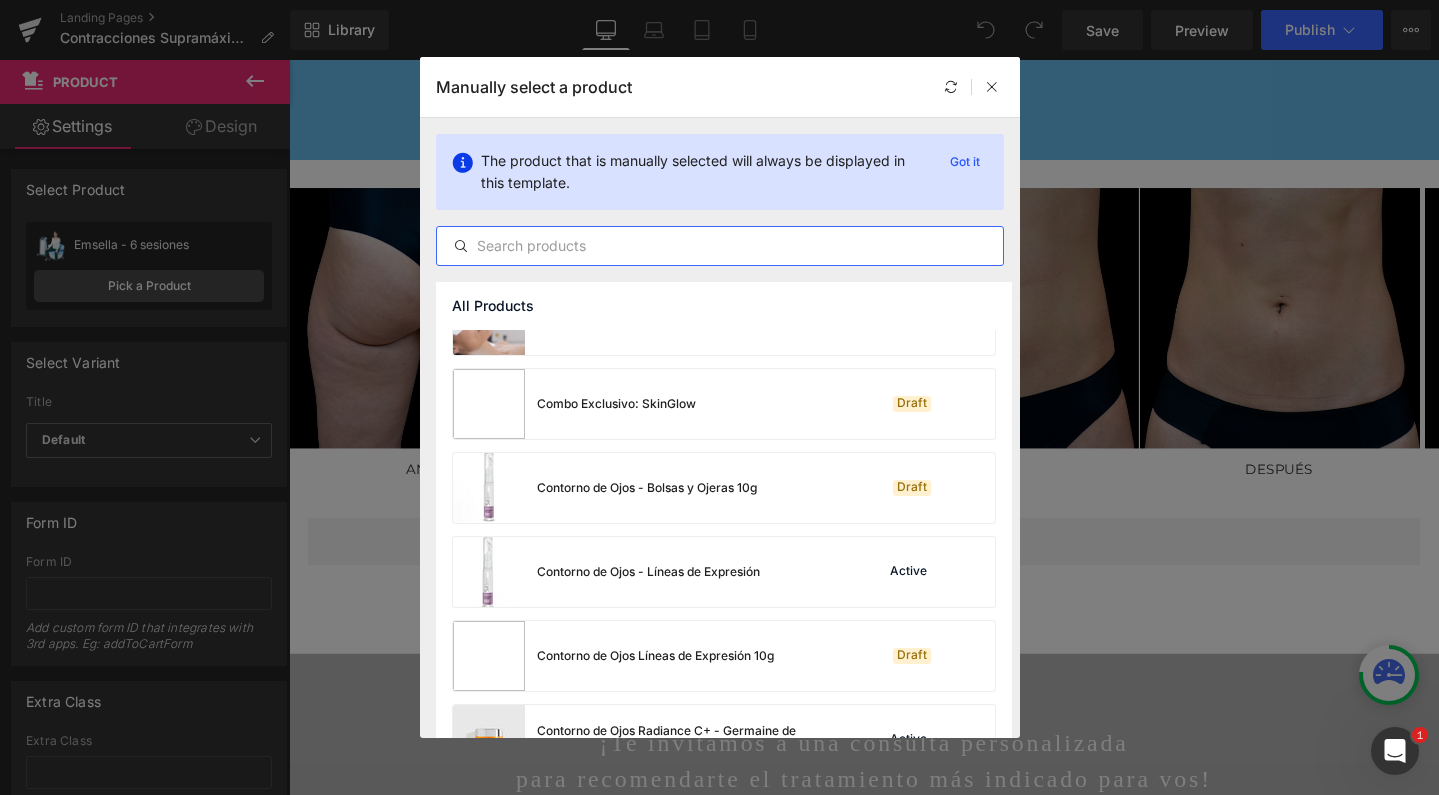 click at bounding box center [720, 246] 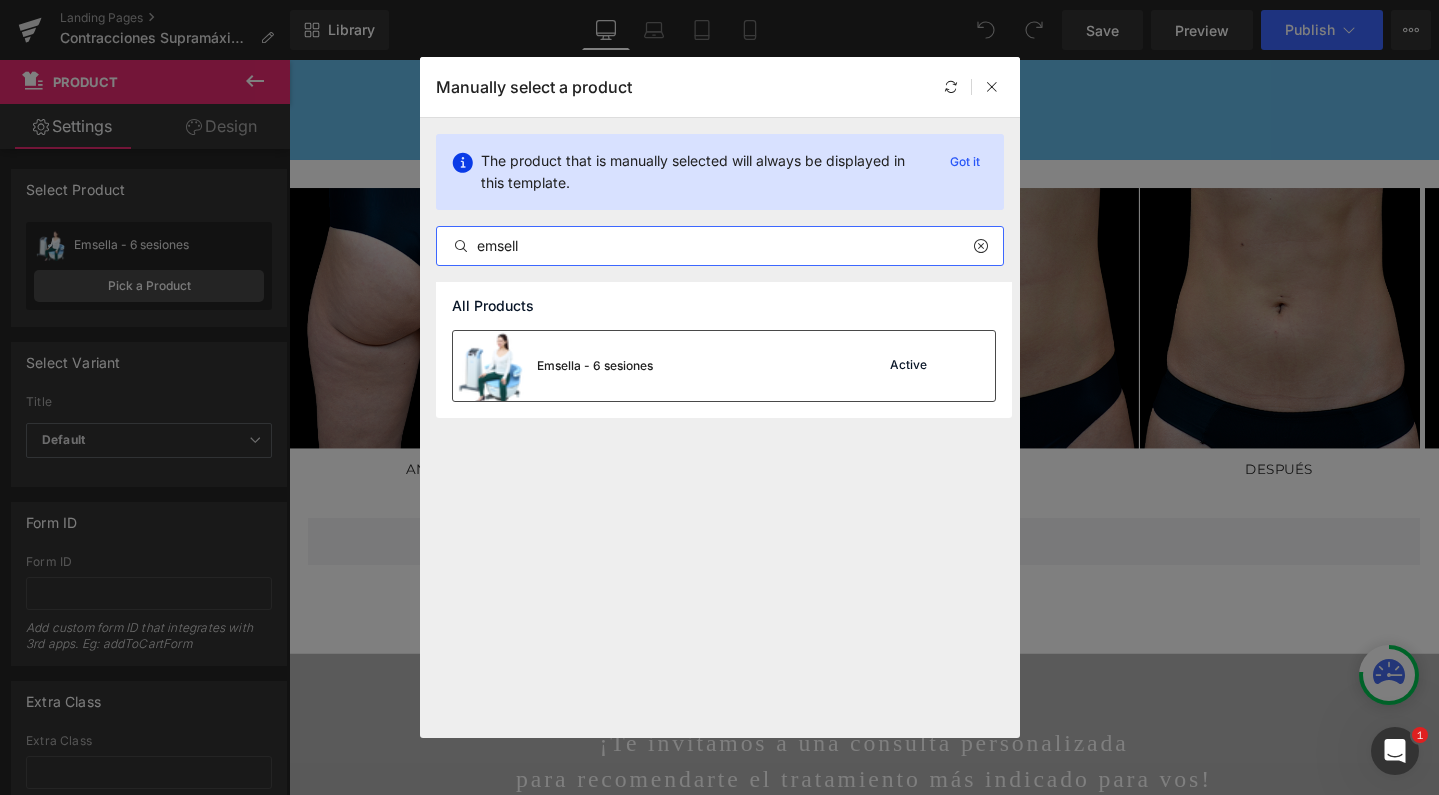 type on "emsell" 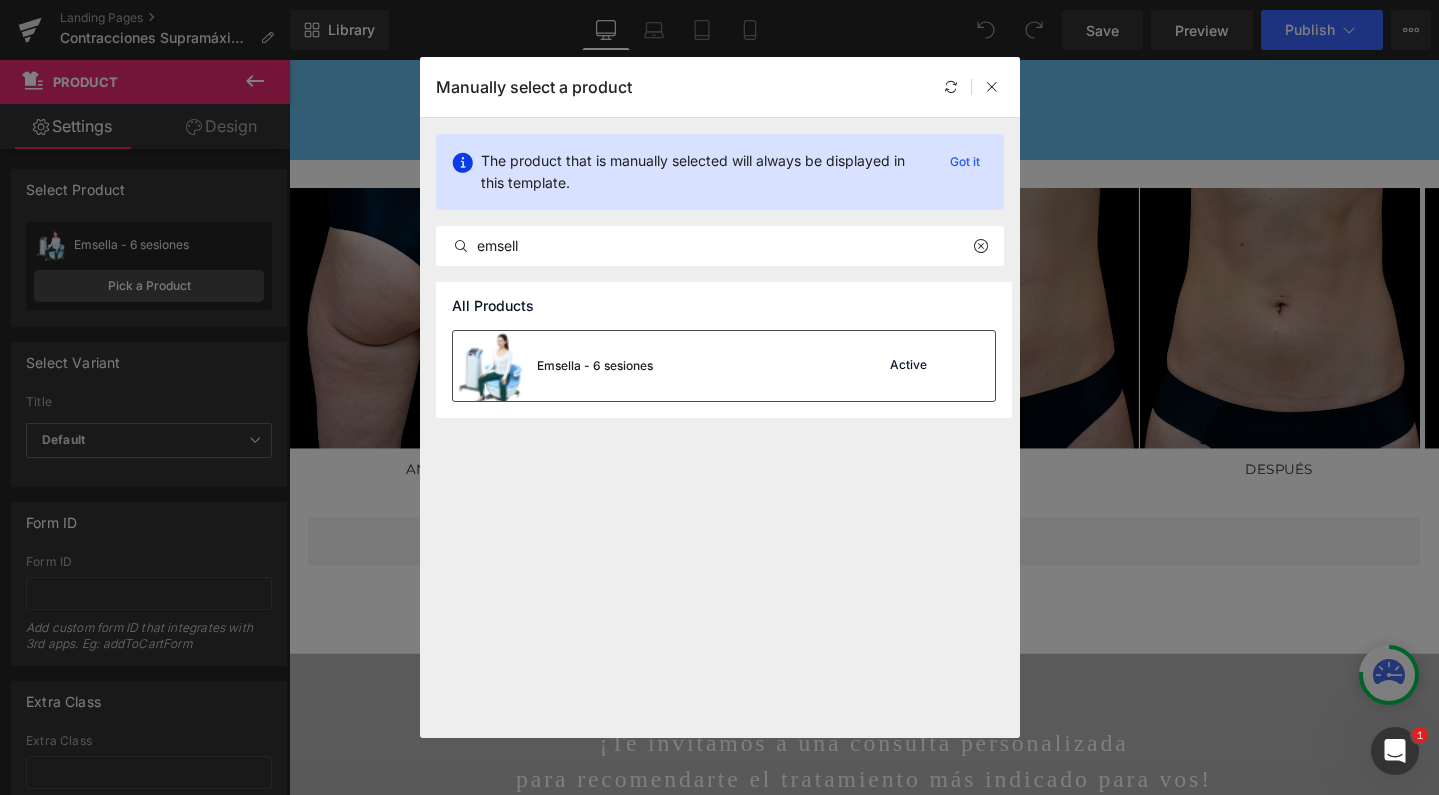 click on "Emsella - 6 sesiones" at bounding box center [553, 366] 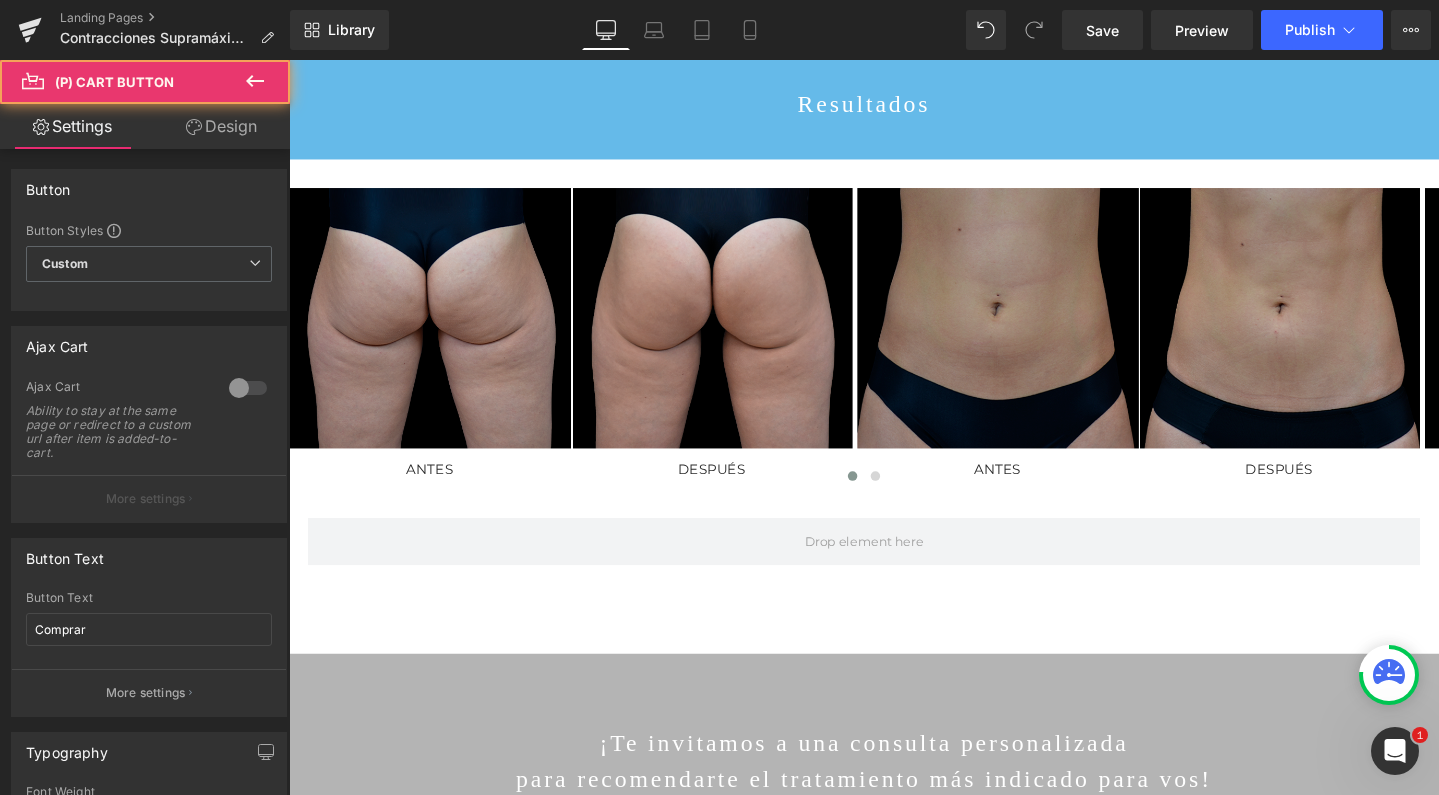 click on "Comprar" at bounding box center (491, -82) 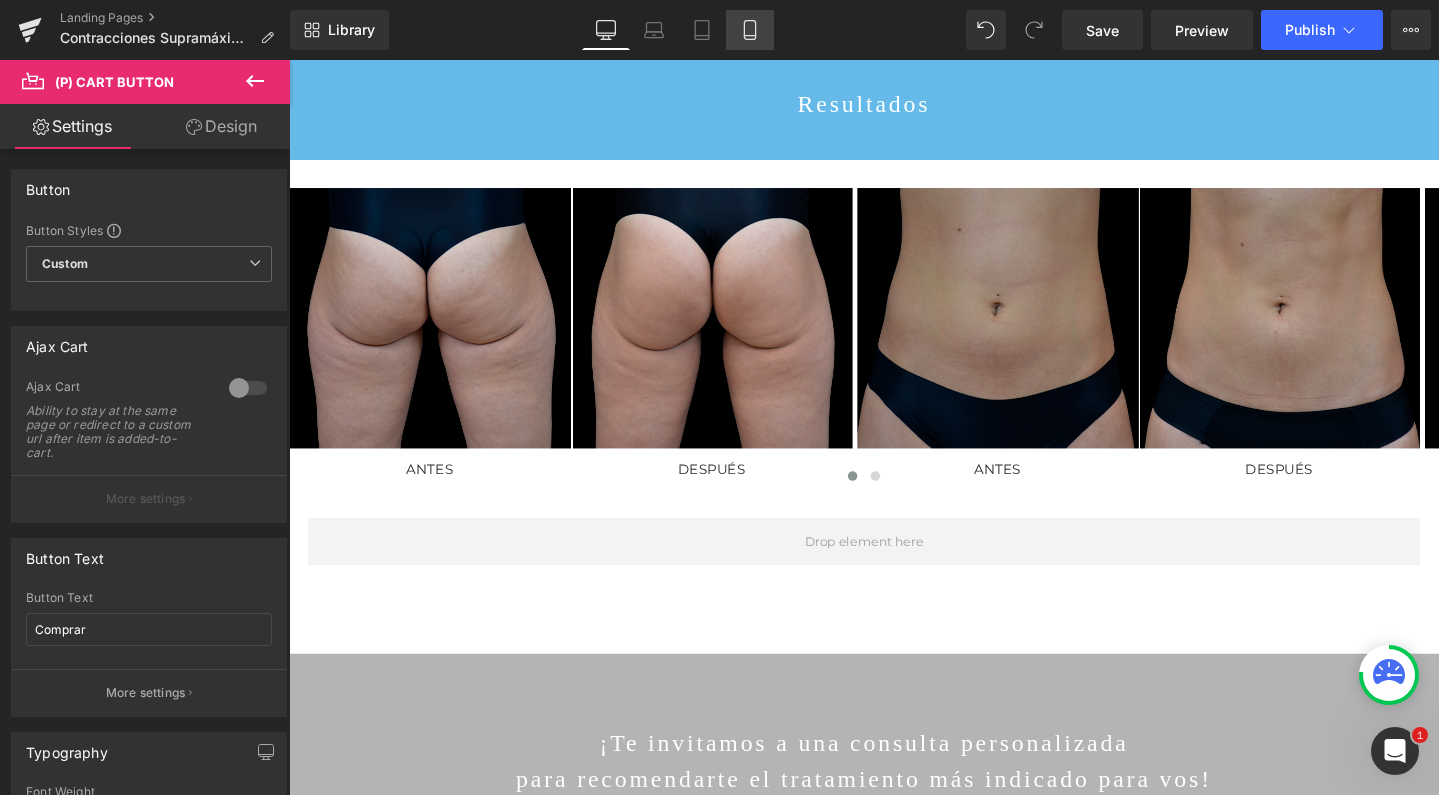click 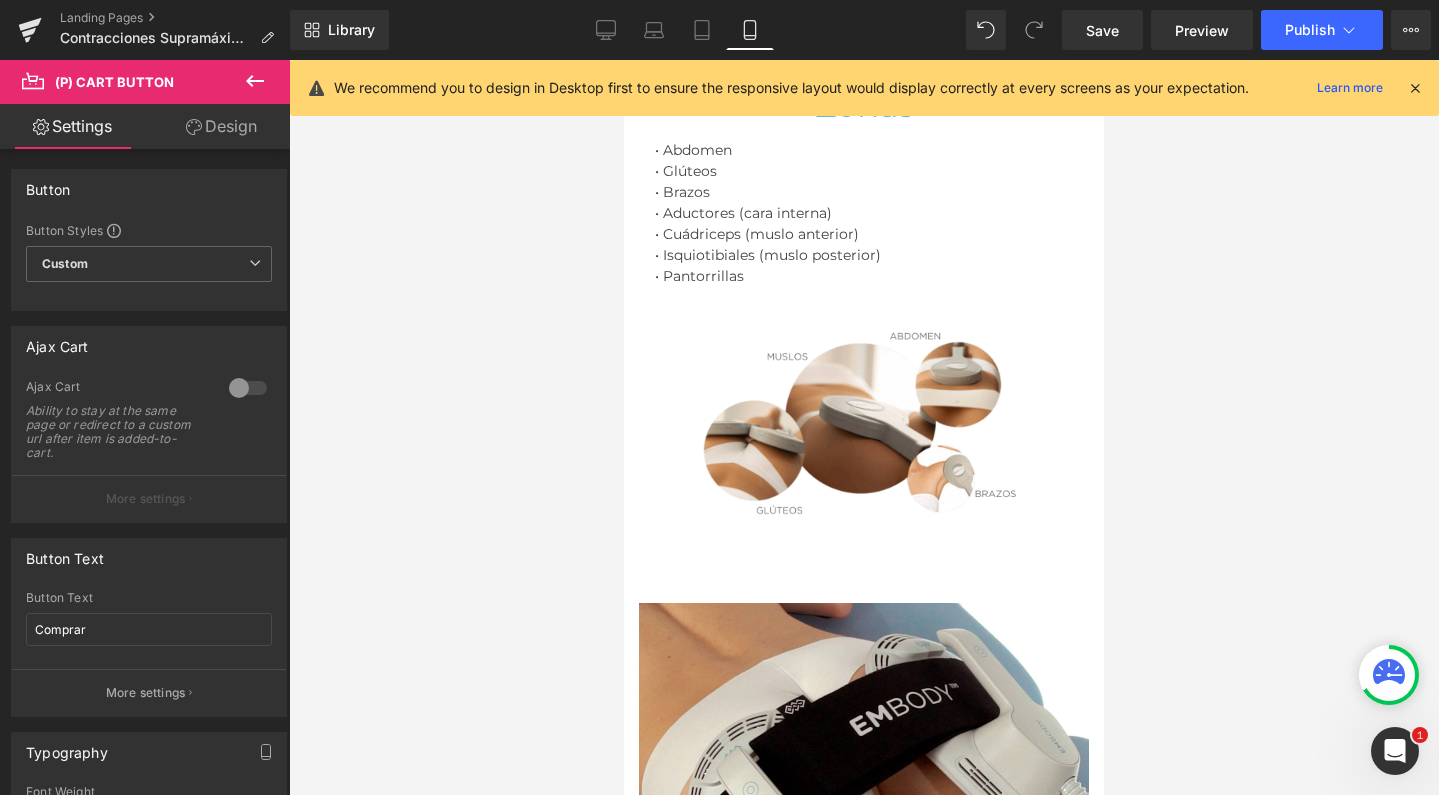 scroll, scrollTop: 8242, scrollLeft: 0, axis: vertical 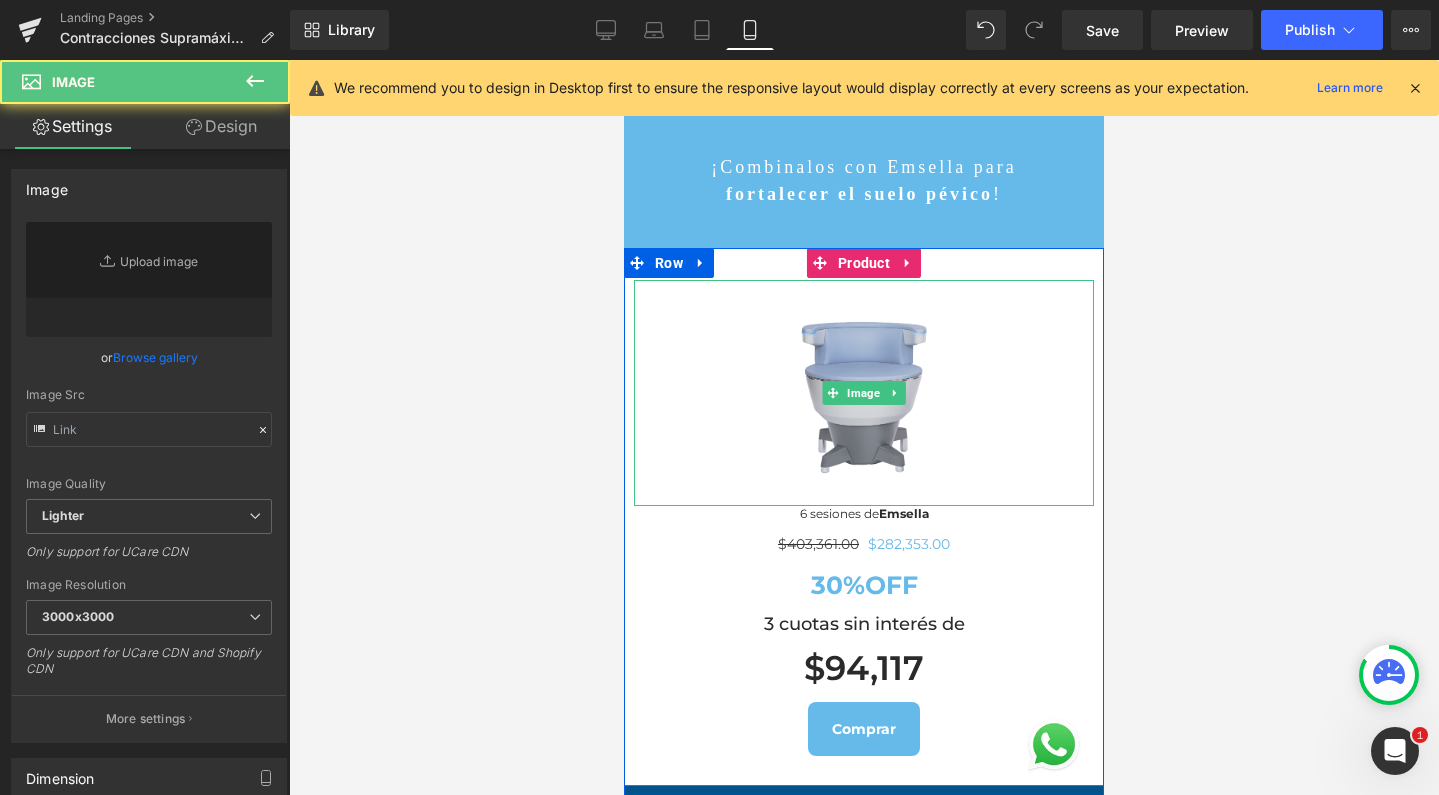 click at bounding box center (864, 393) 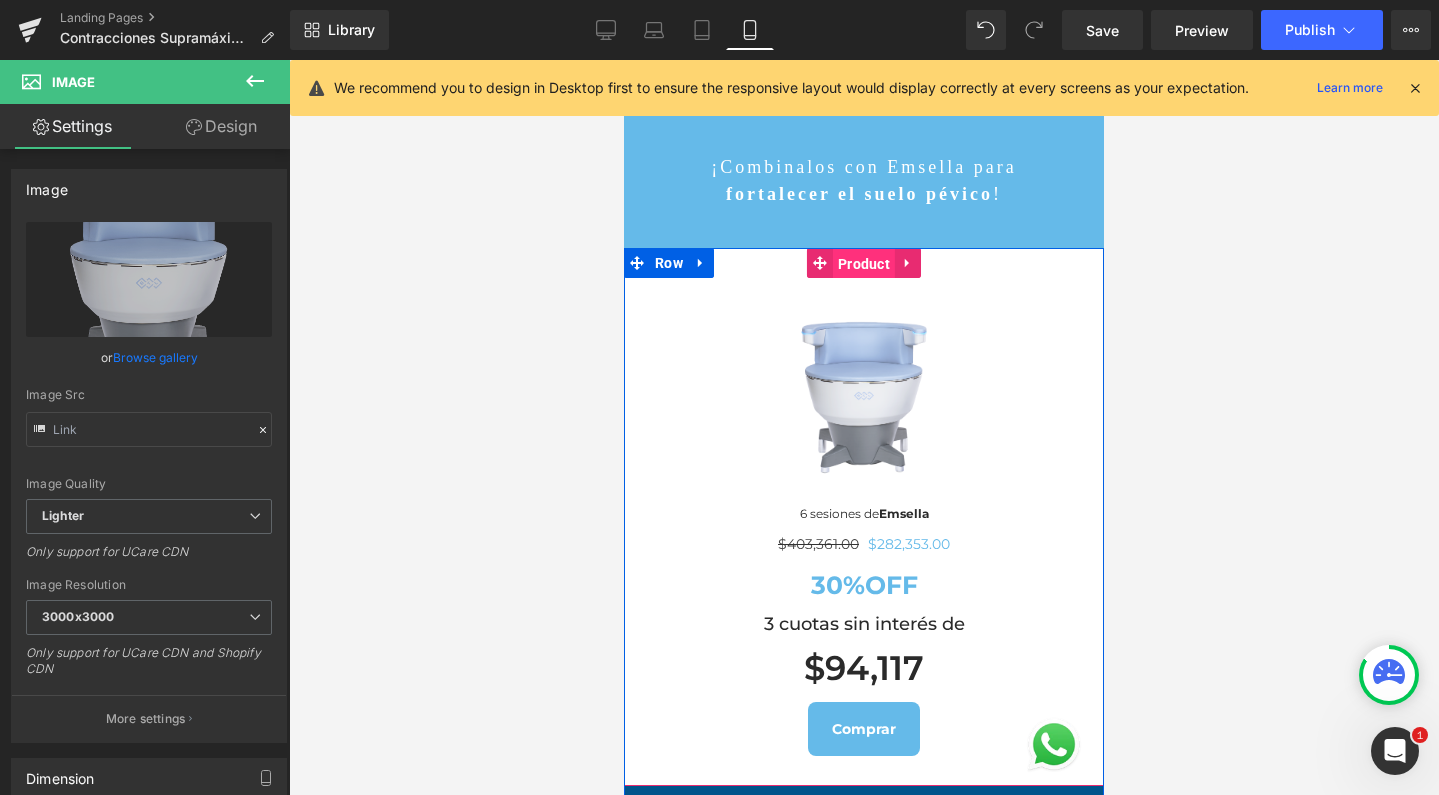 click on "Product" at bounding box center (864, 264) 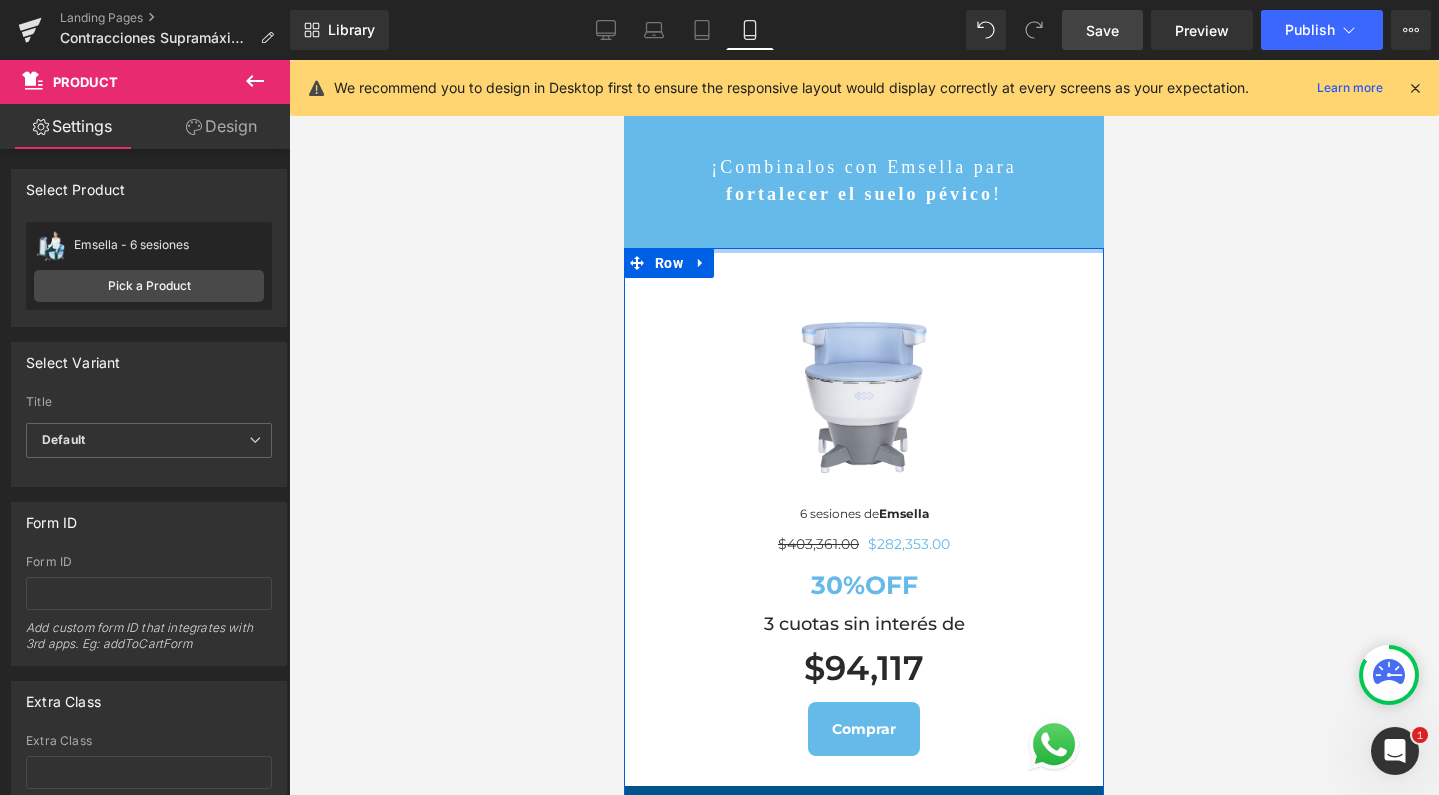 click on "Save" at bounding box center (1102, 30) 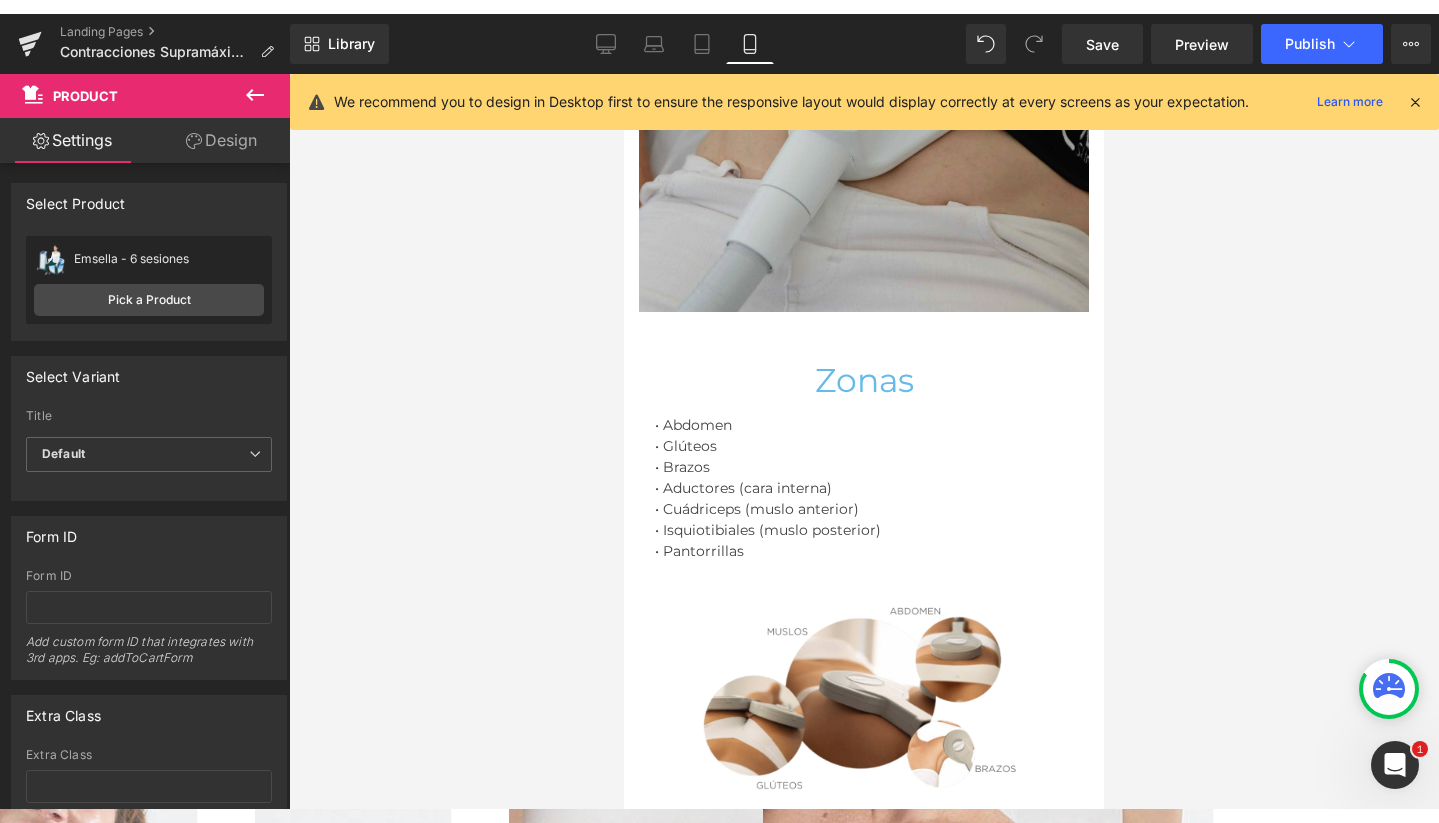 scroll, scrollTop: 5062, scrollLeft: 0, axis: vertical 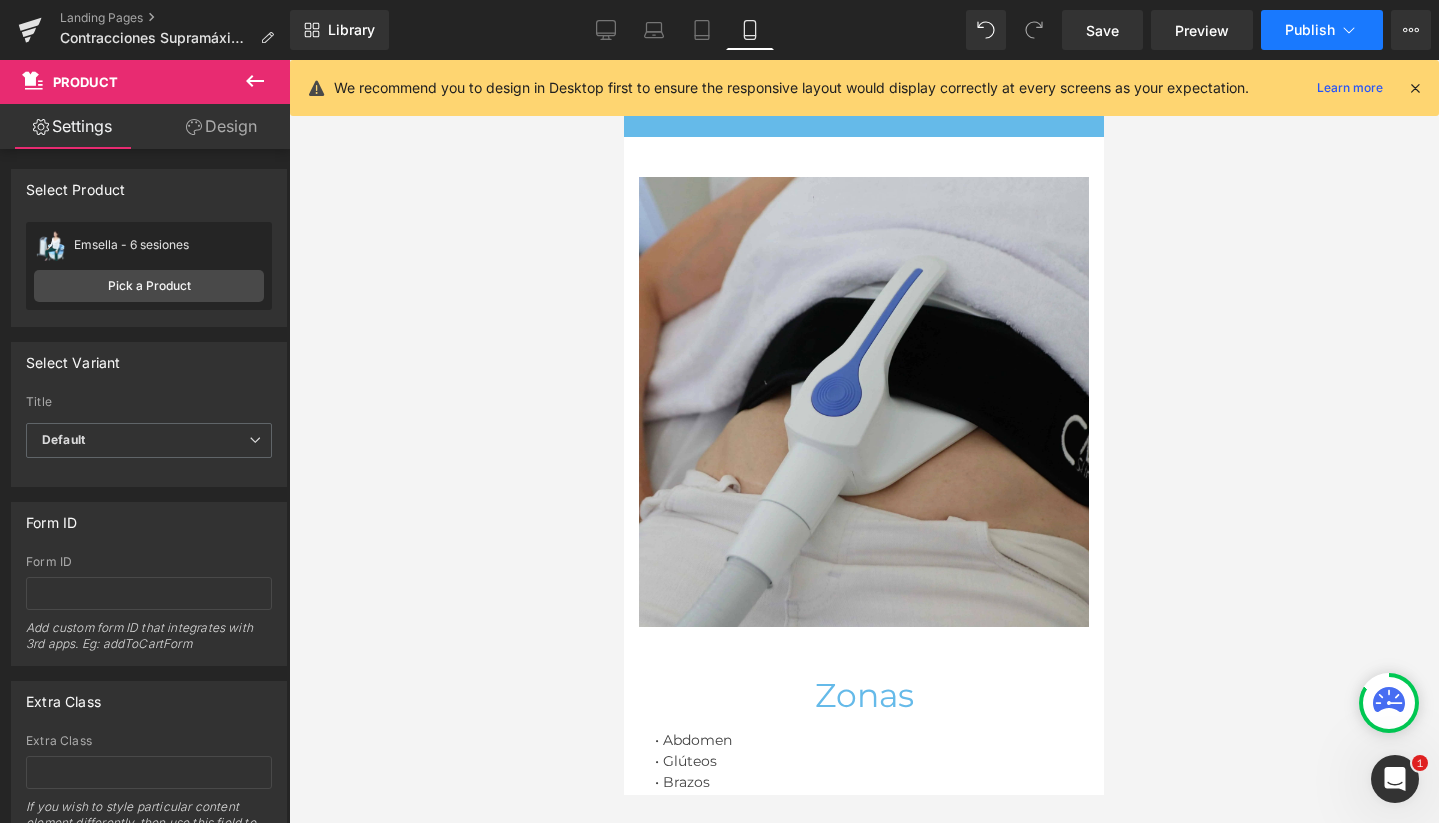 click on "Publish" at bounding box center [1310, 30] 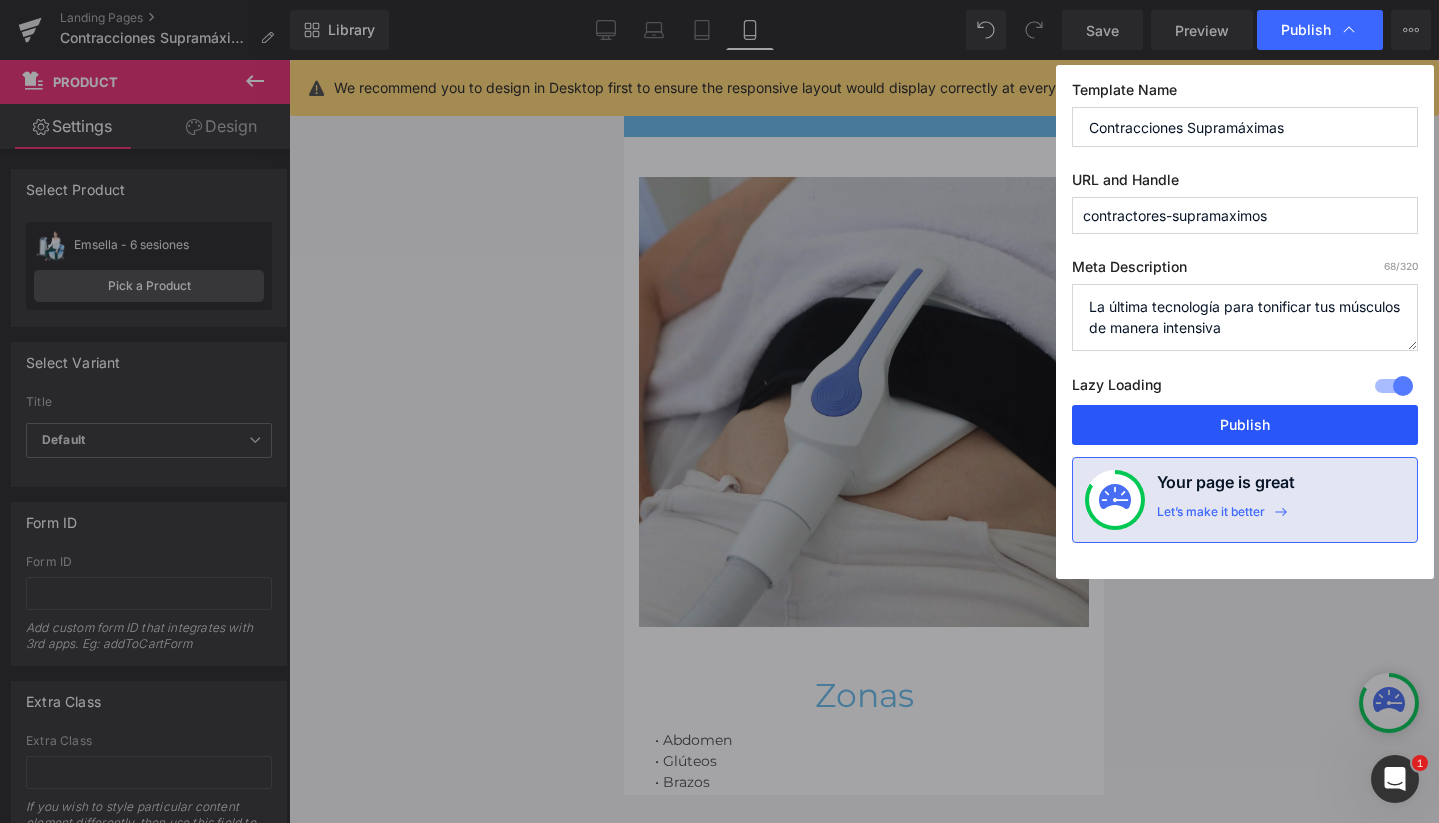 click on "Publish" at bounding box center [1245, 425] 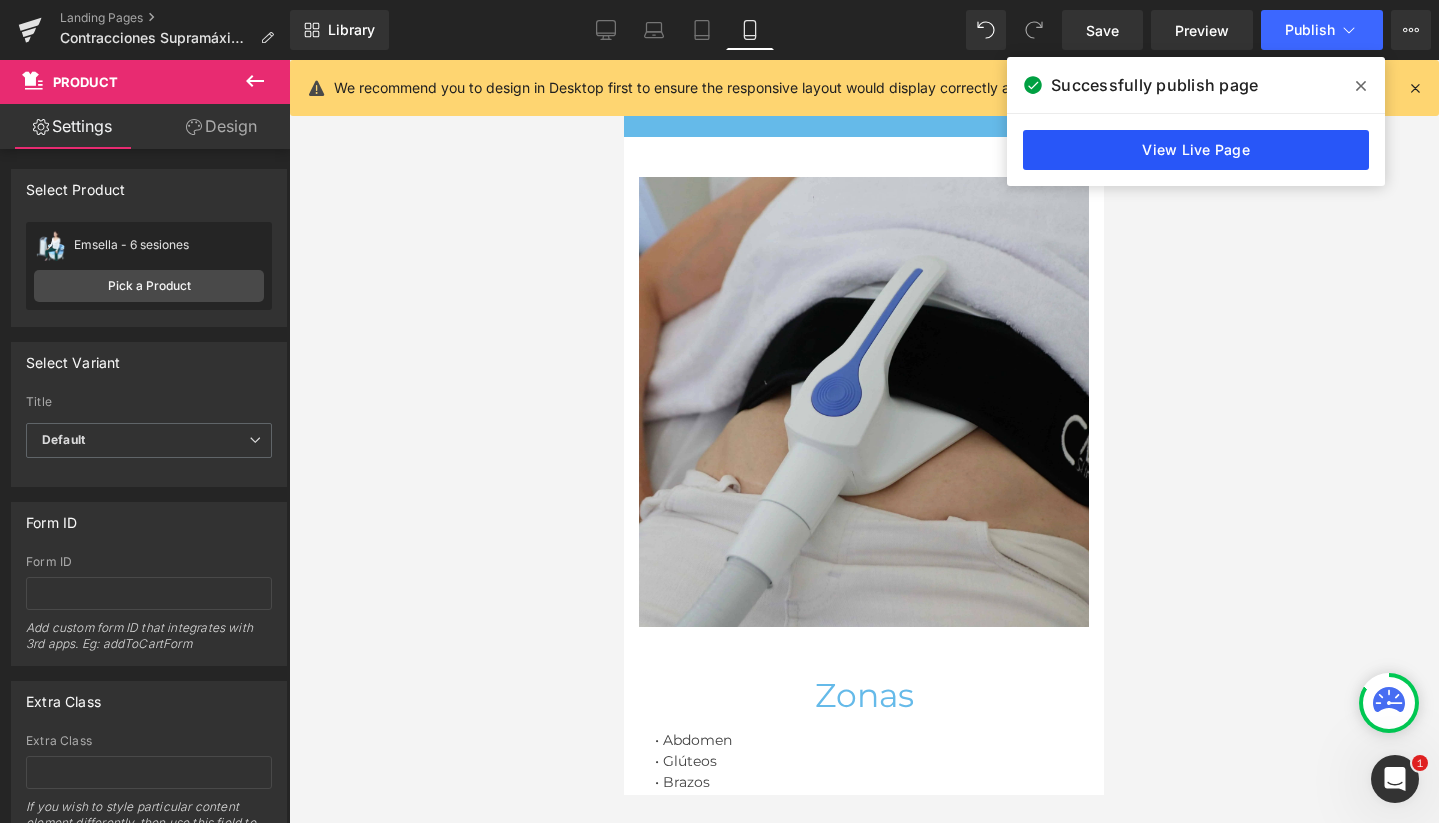 click on "View Live Page" at bounding box center (1196, 150) 